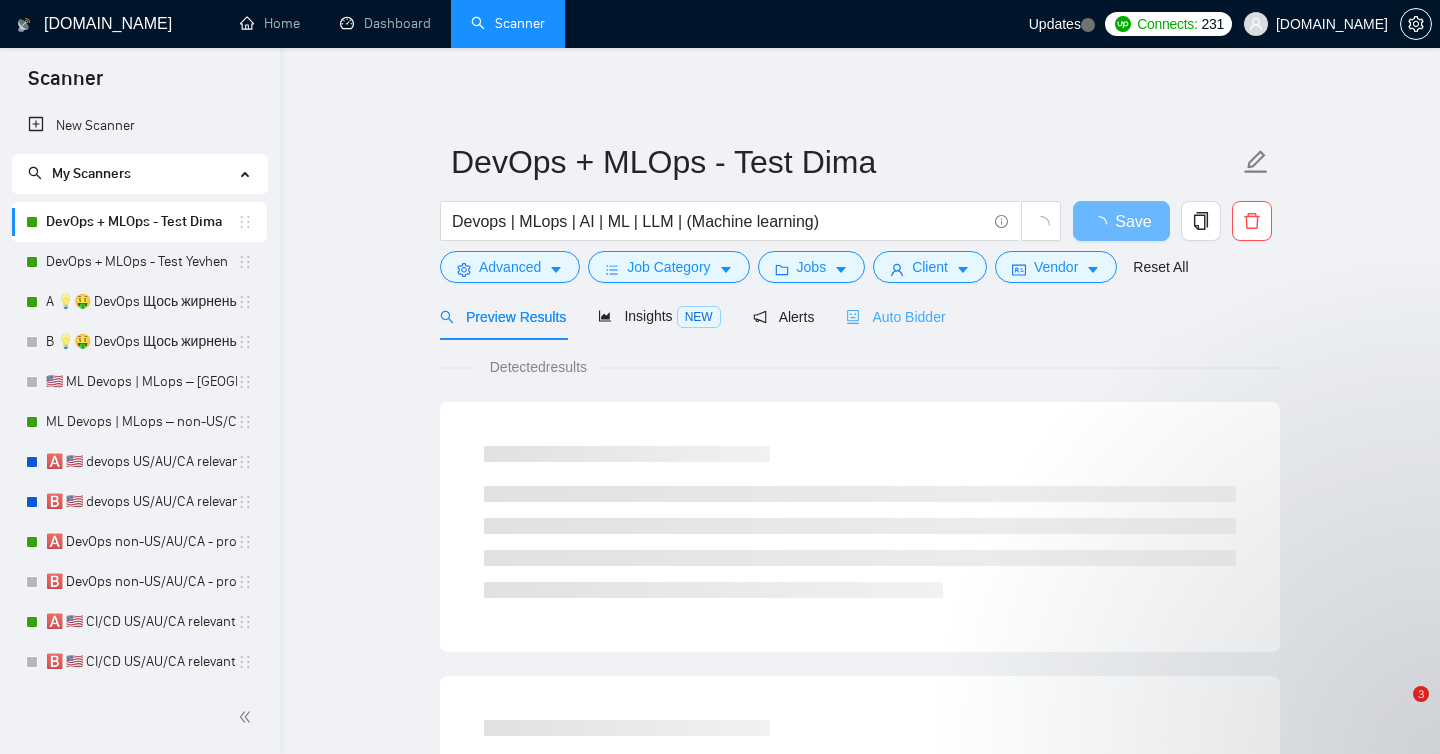 scroll, scrollTop: 0, scrollLeft: 0, axis: both 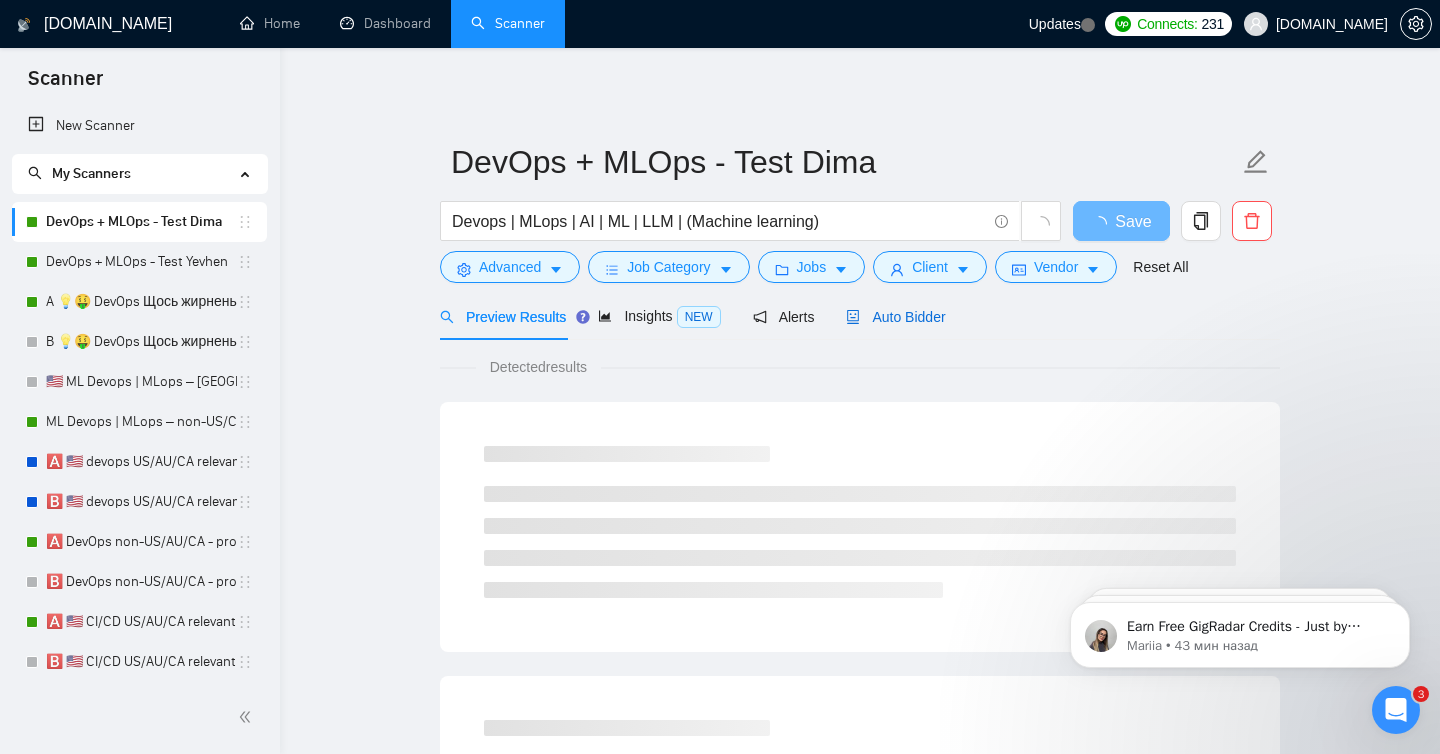 click on "Auto Bidder" at bounding box center [895, 317] 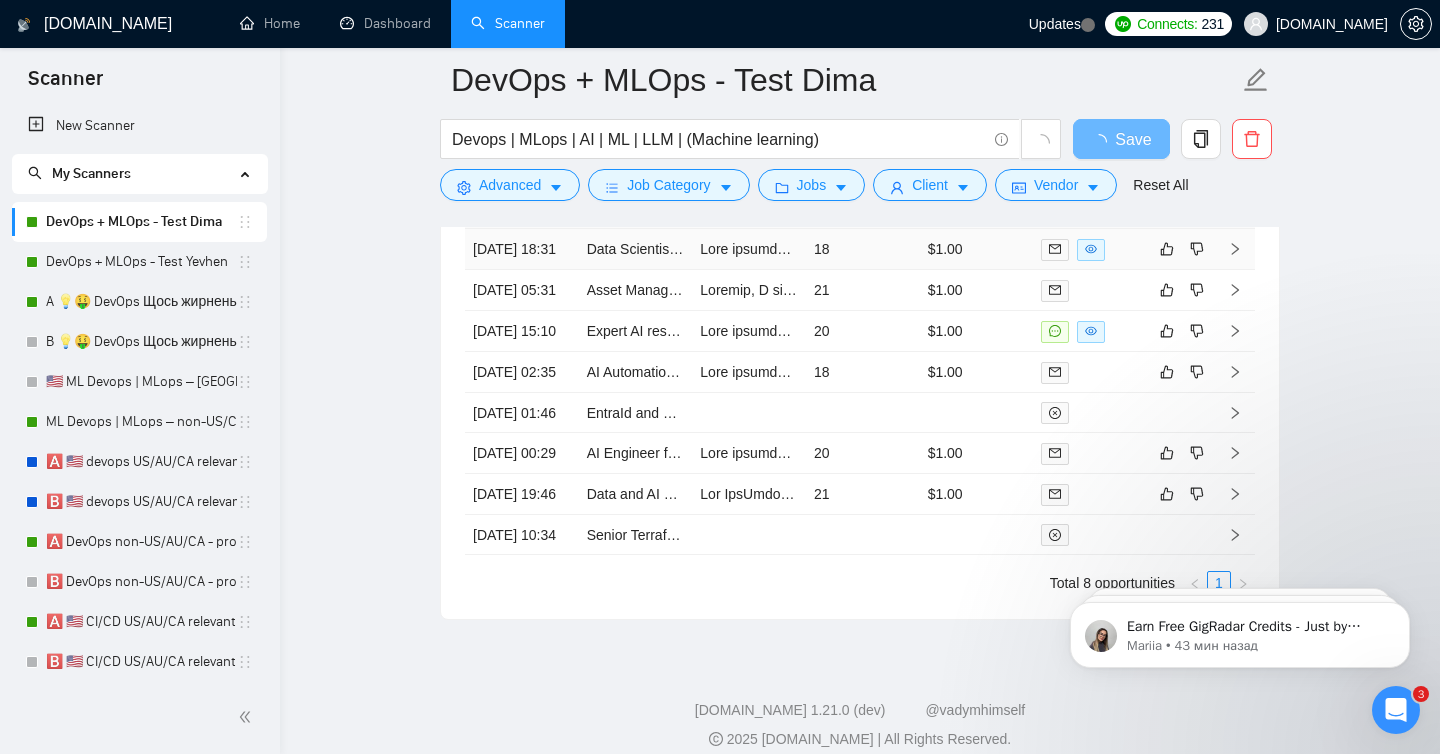 scroll, scrollTop: 4022, scrollLeft: 0, axis: vertical 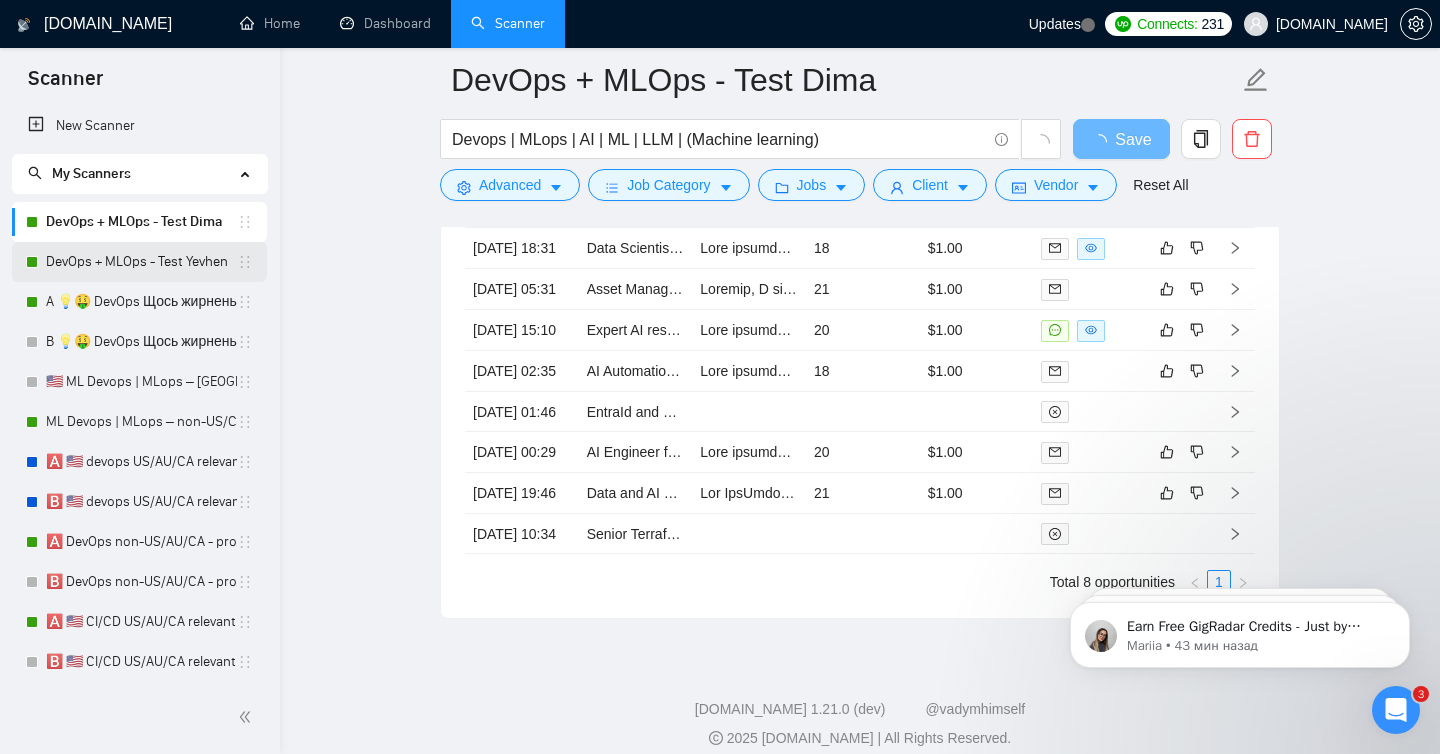 click on "DevOps + MLOps - Test Yevhen" at bounding box center (141, 262) 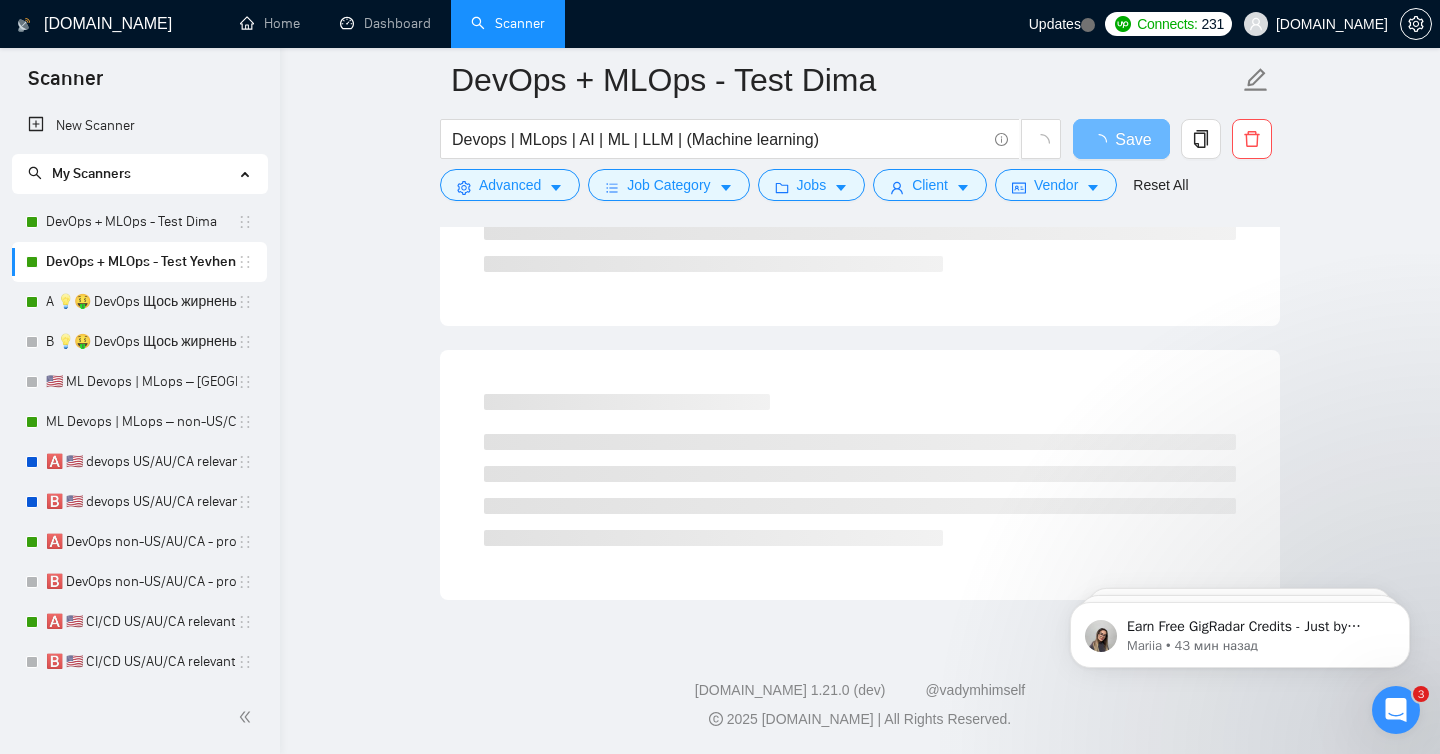 scroll, scrollTop: 1164, scrollLeft: 0, axis: vertical 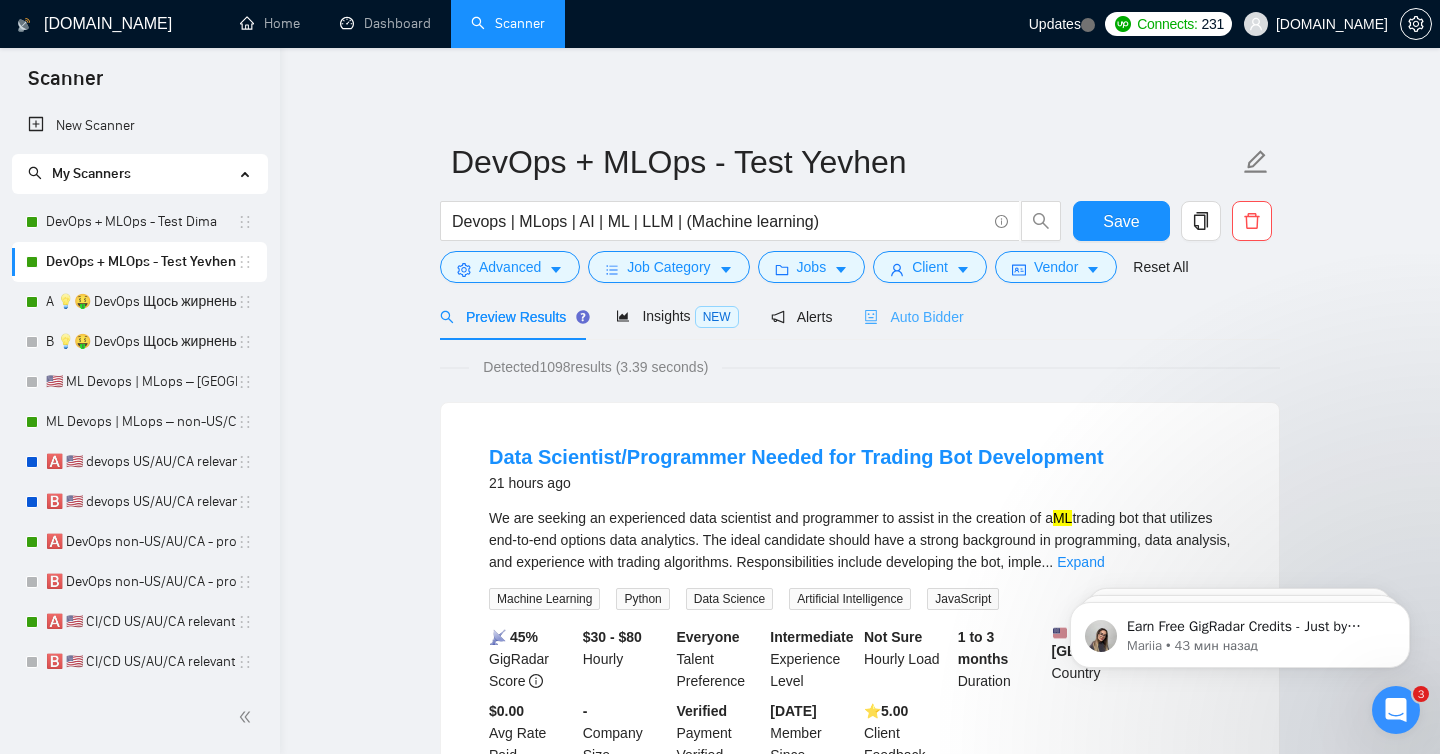 click on "Auto Bidder" at bounding box center [913, 316] 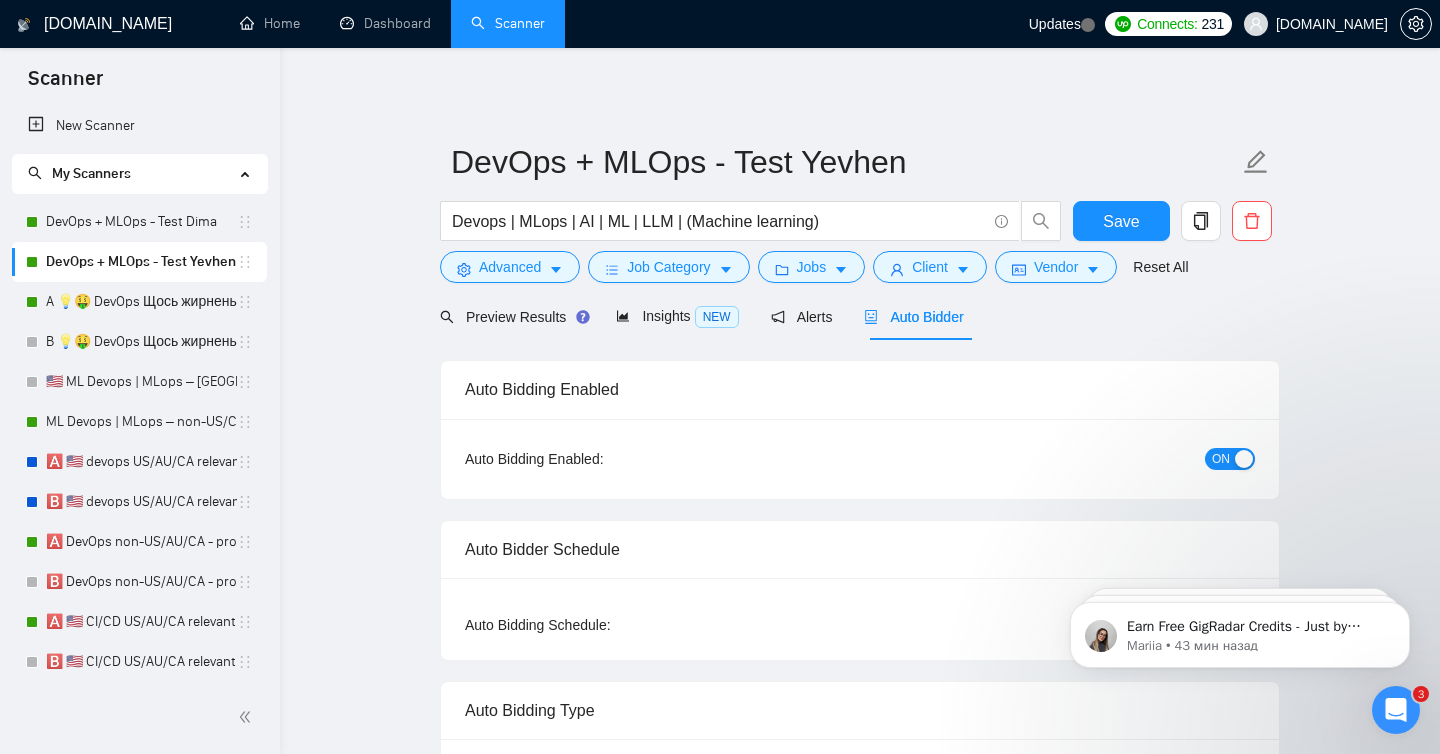 type 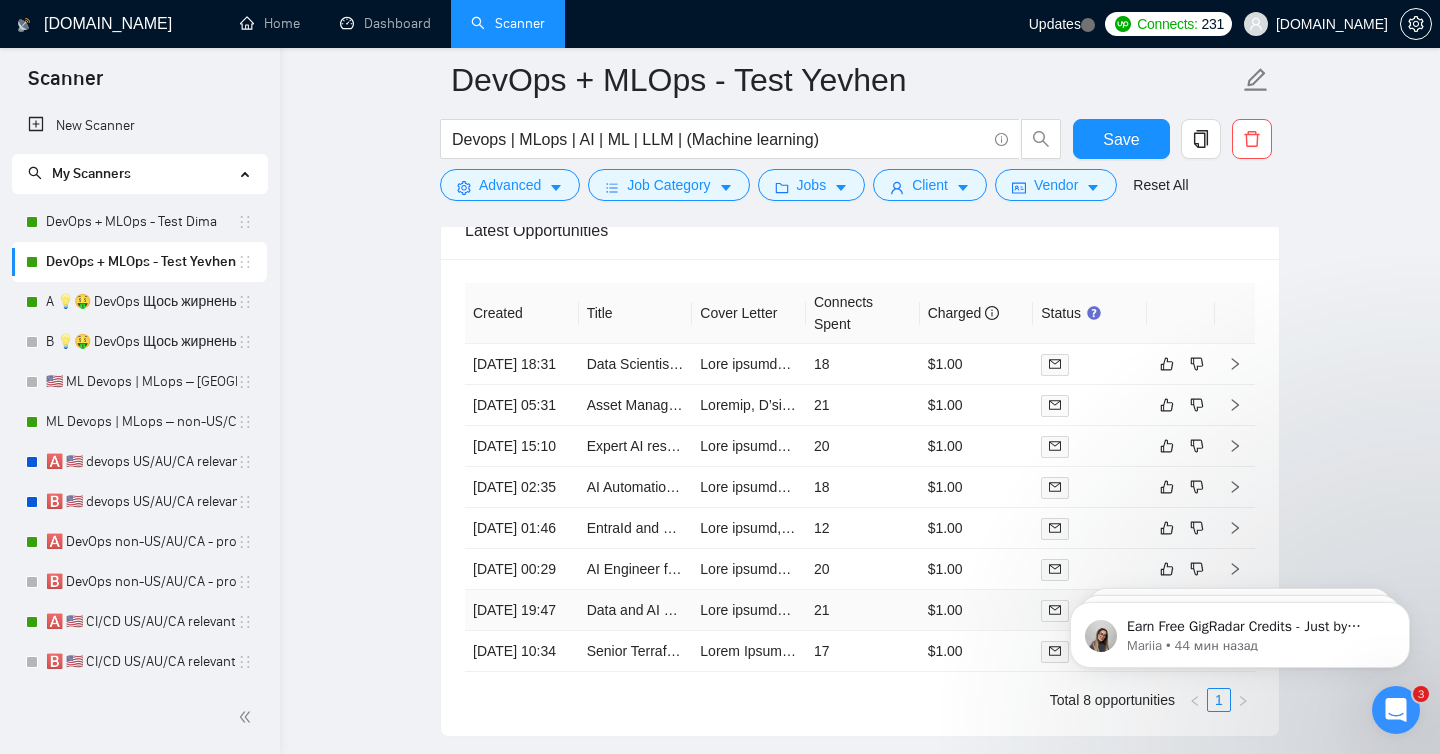 scroll, scrollTop: 4032, scrollLeft: 0, axis: vertical 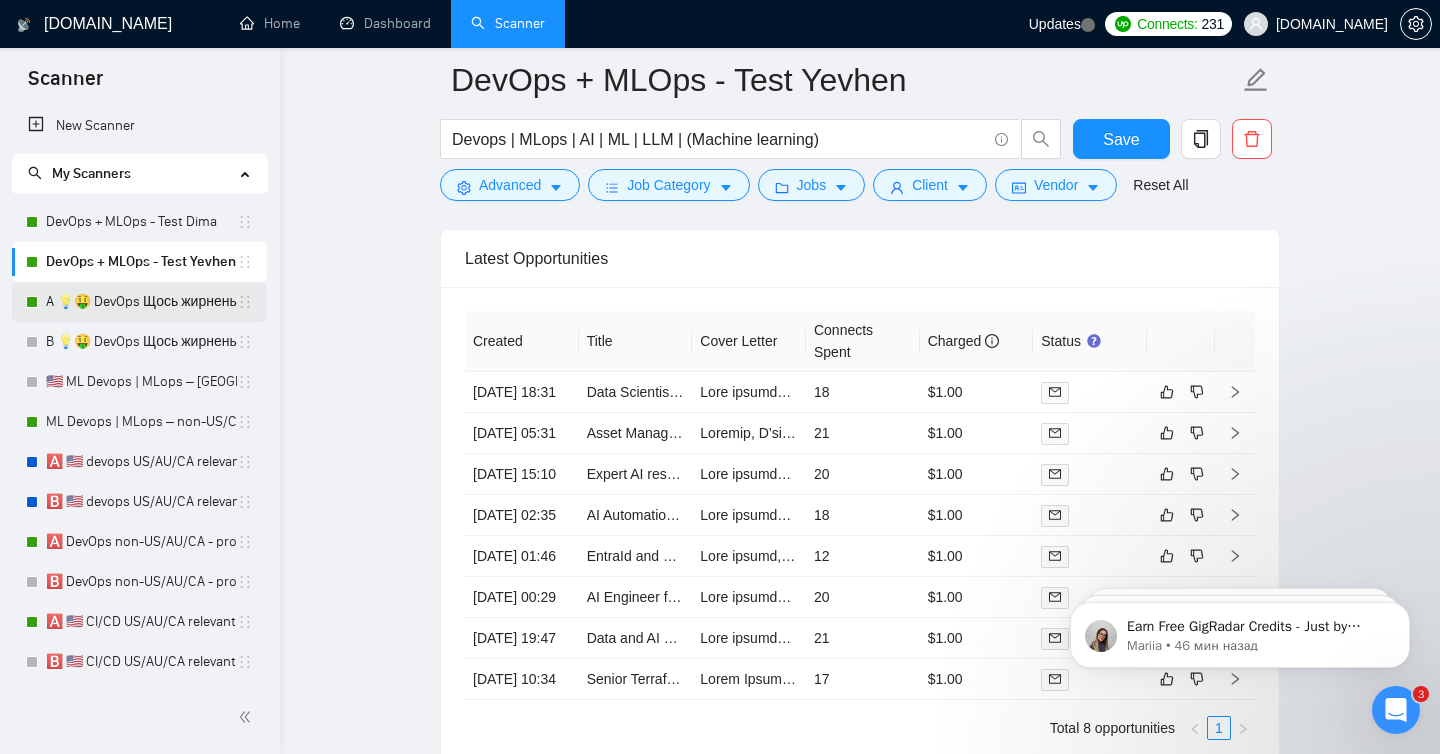 click on "A 💡🤑 DevOps Щось жирненьке - now without US-timezone (clear after test)" at bounding box center (141, 302) 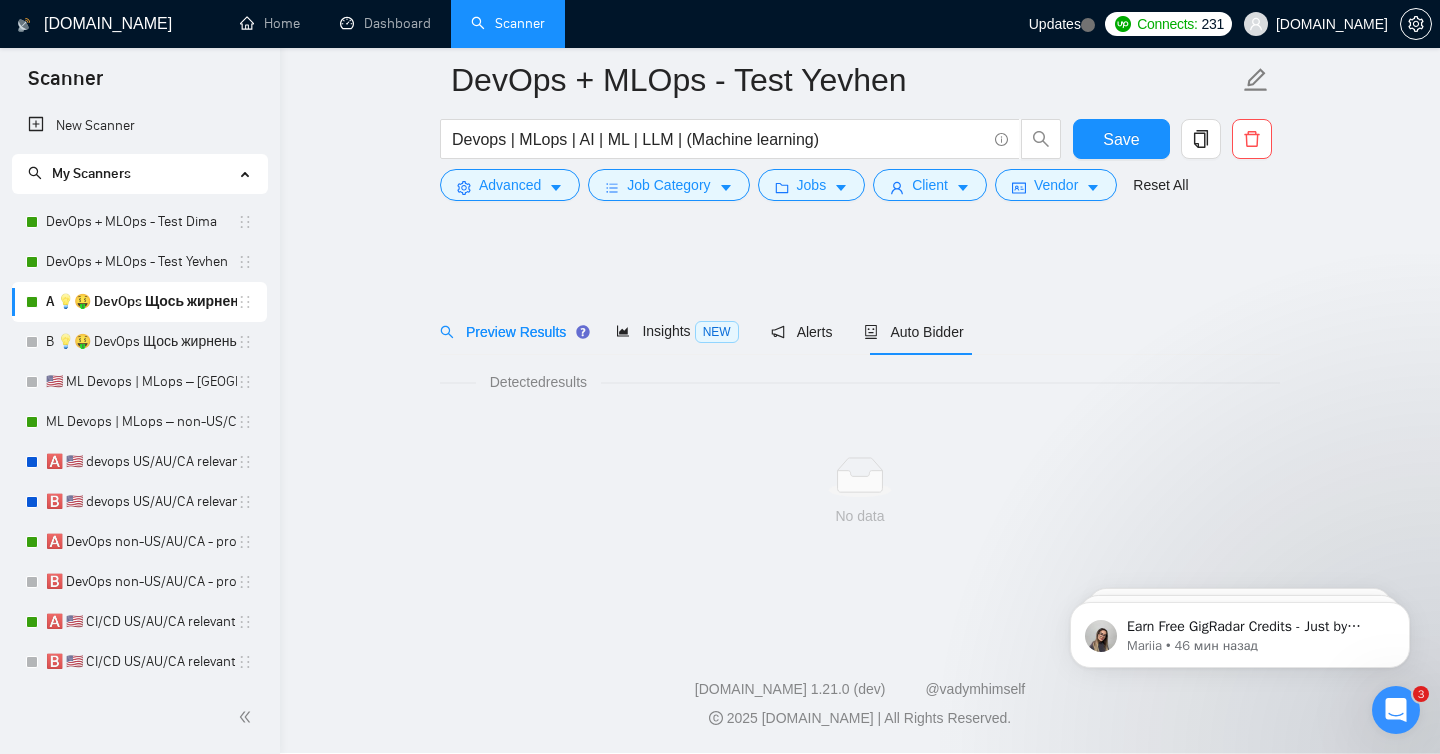 scroll, scrollTop: 0, scrollLeft: 0, axis: both 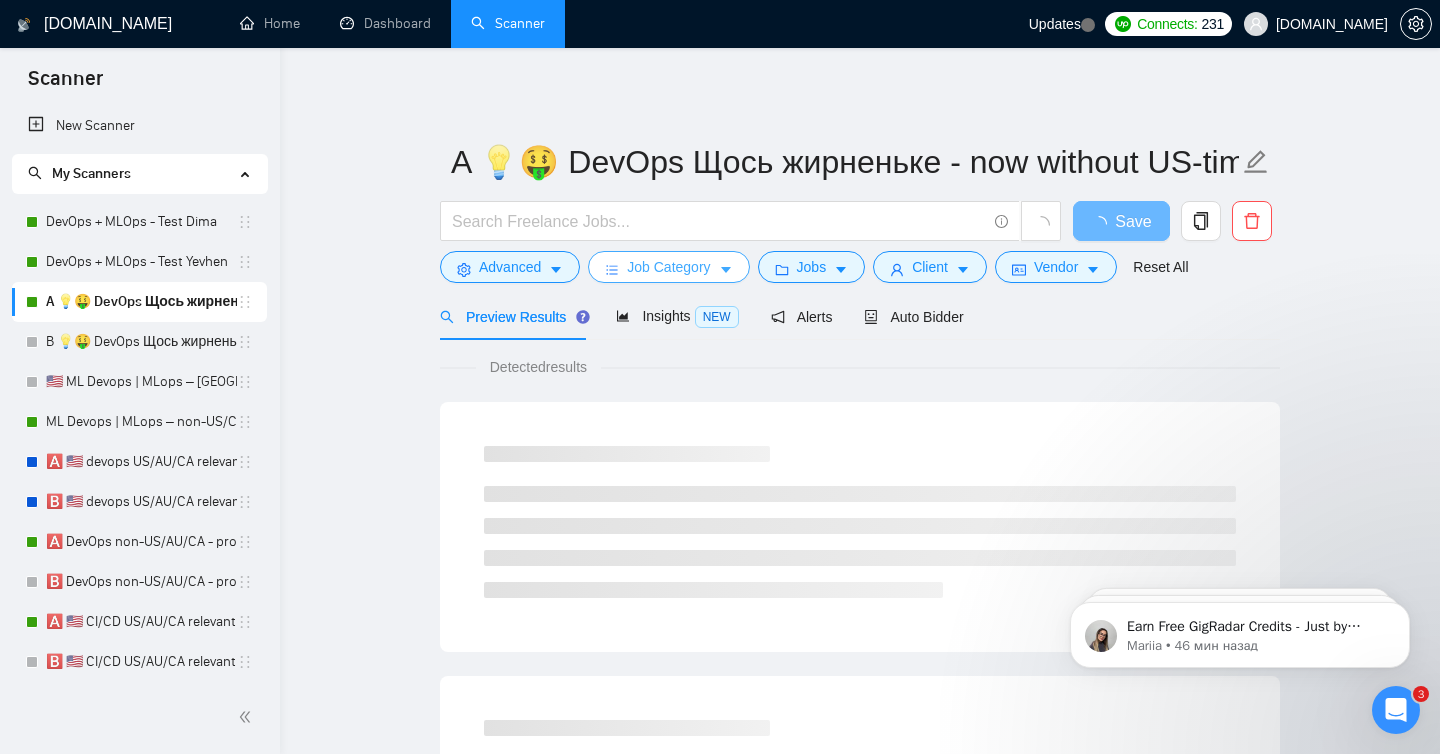 click on "Job Category" at bounding box center [668, 267] 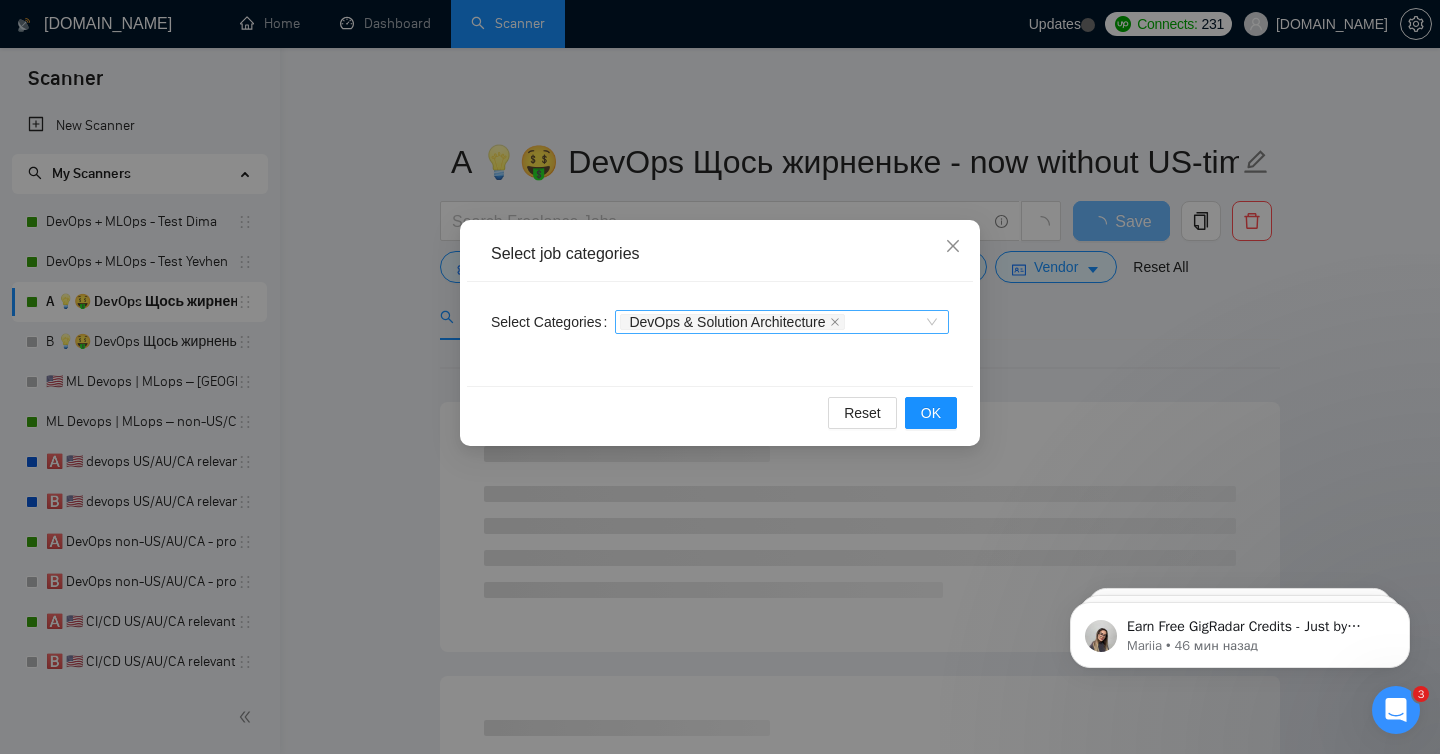 click on "DevOps & Solution Architecture" at bounding box center (782, 322) 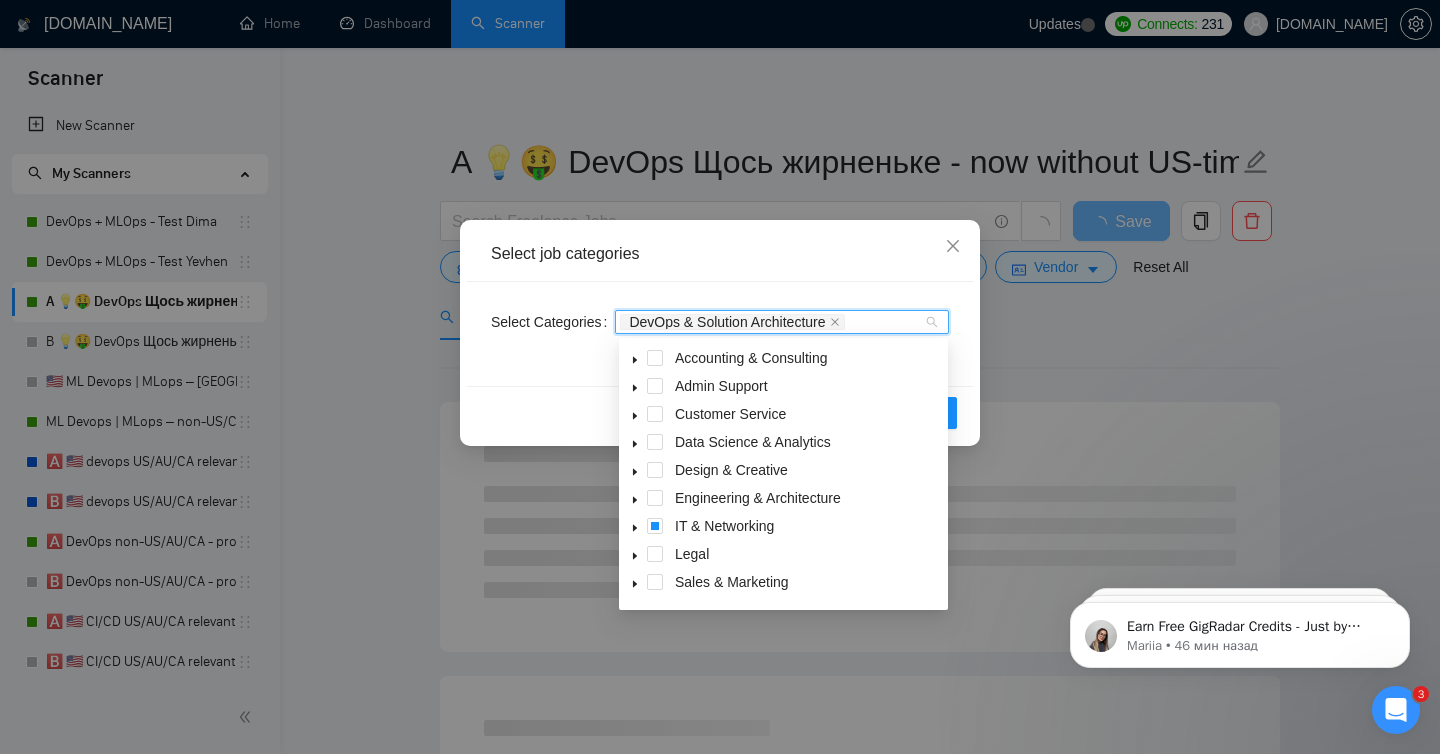 click 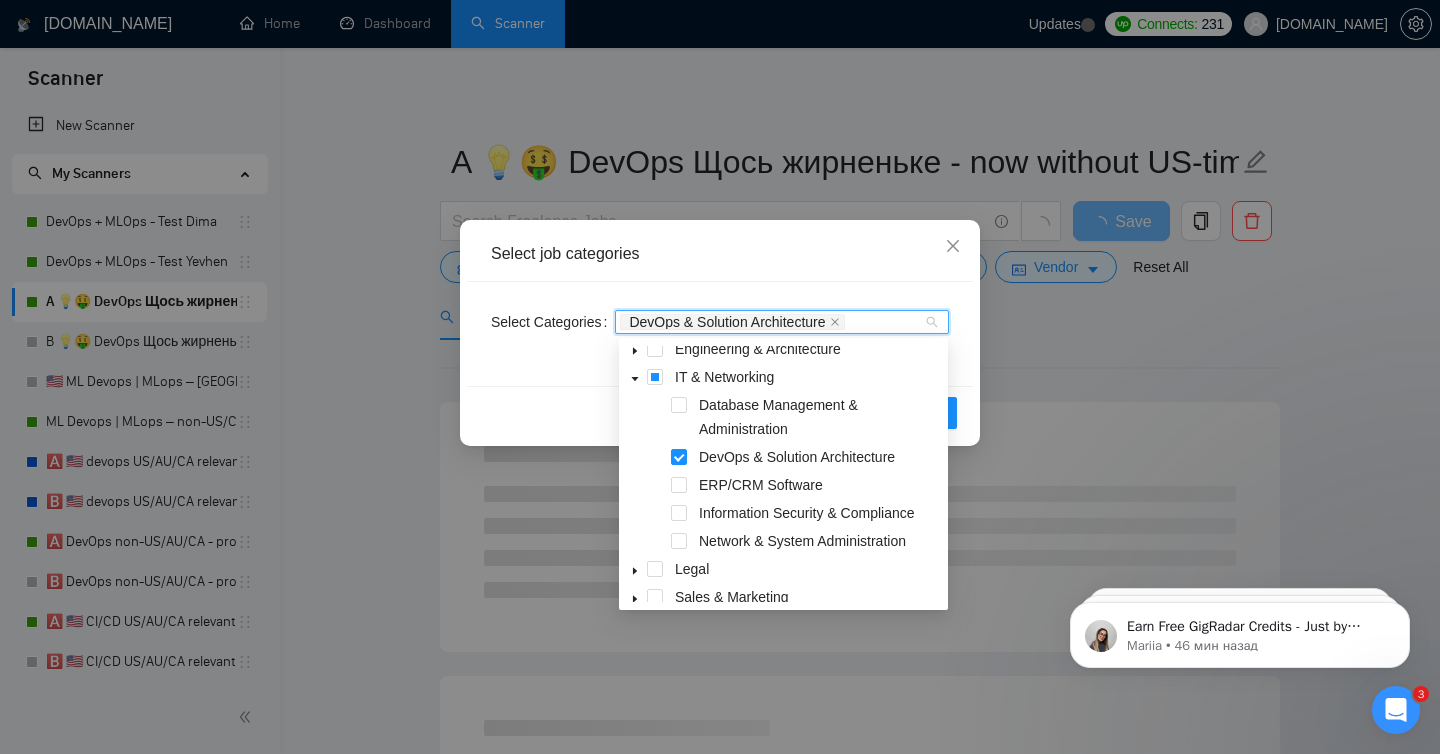 scroll, scrollTop: 179, scrollLeft: 0, axis: vertical 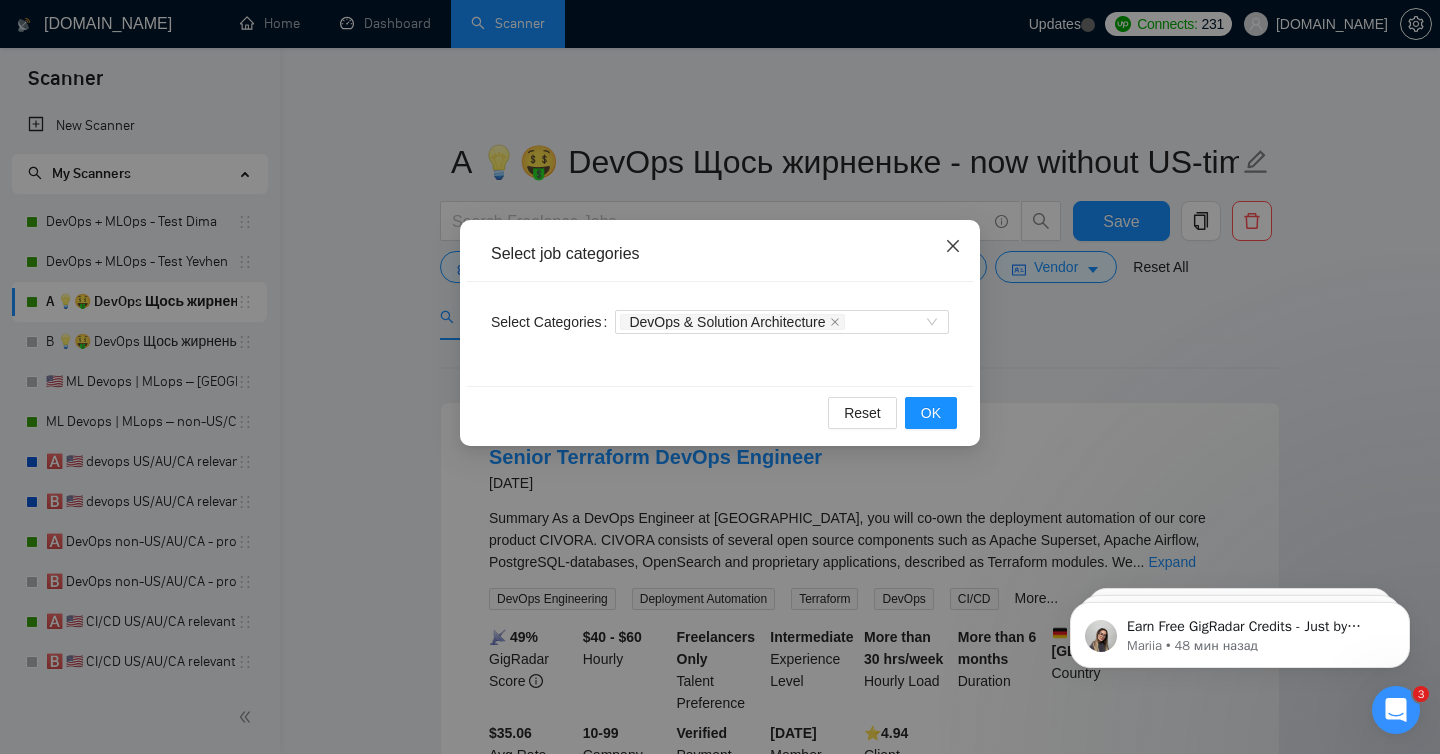 click 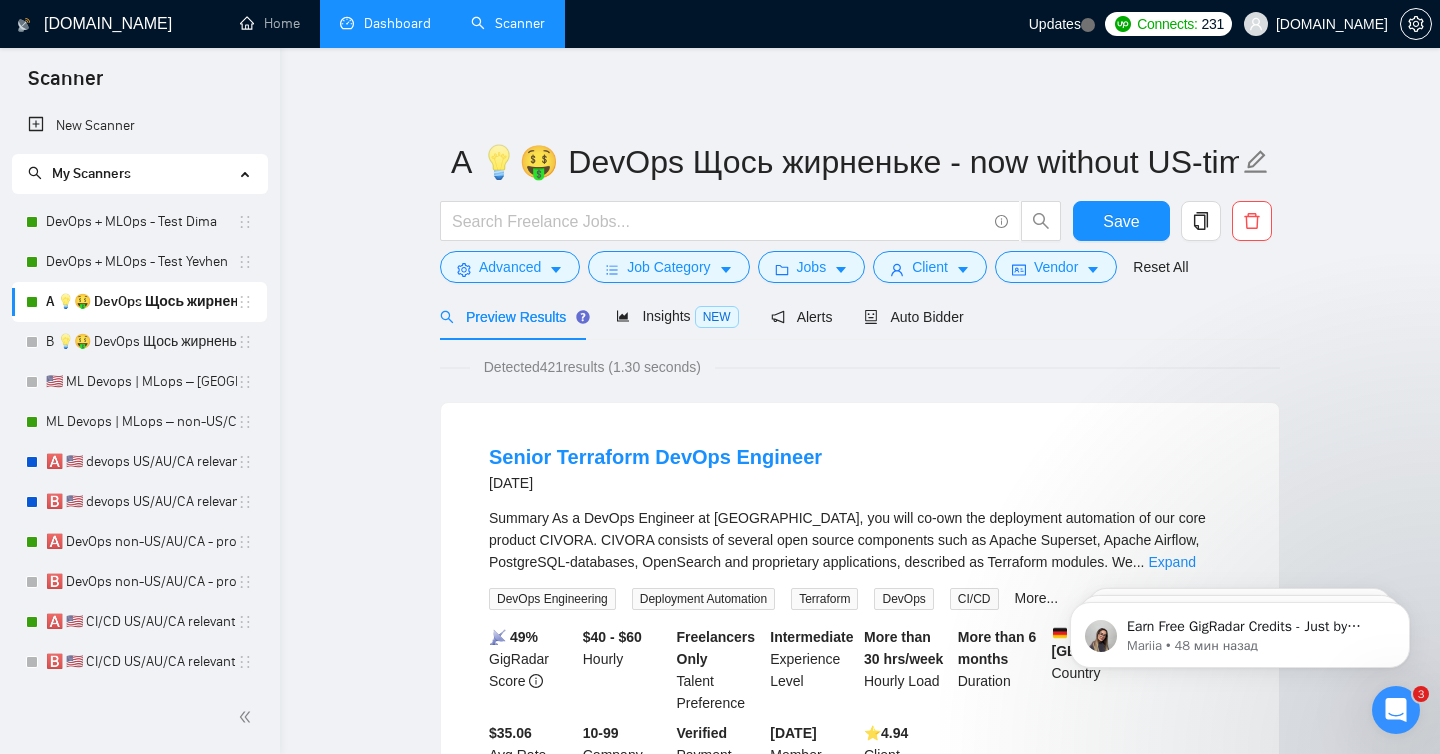 click on "Dashboard" at bounding box center (385, 23) 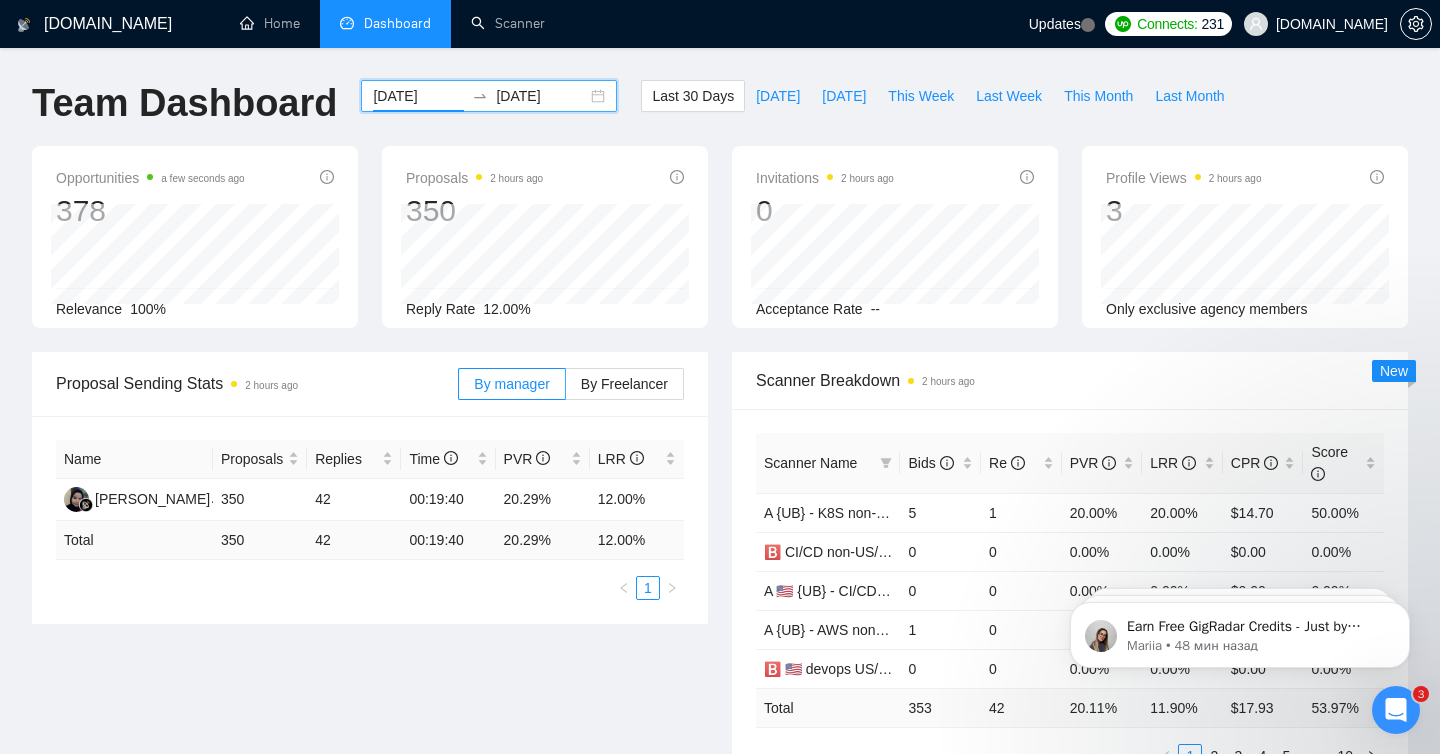 click on "[DATE]" at bounding box center [418, 96] 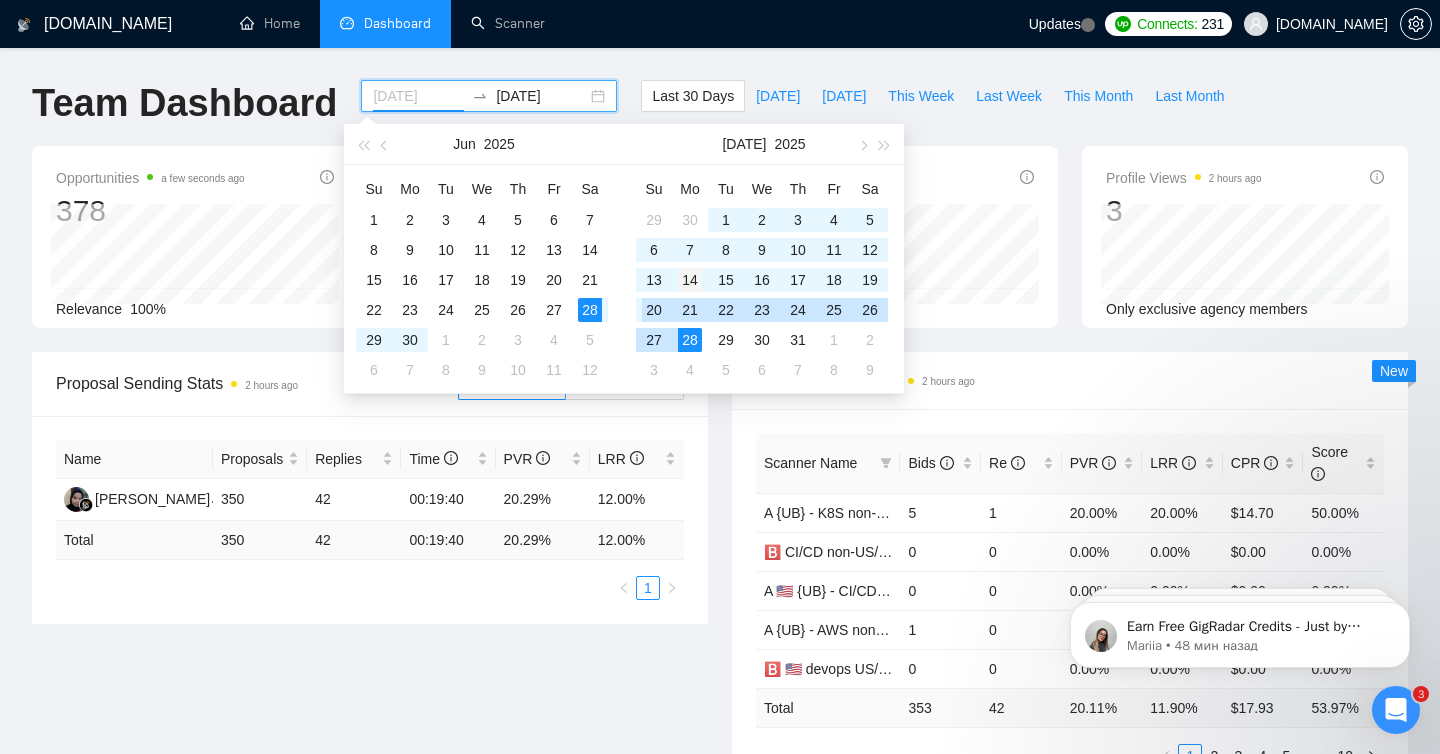 type on "[DATE]" 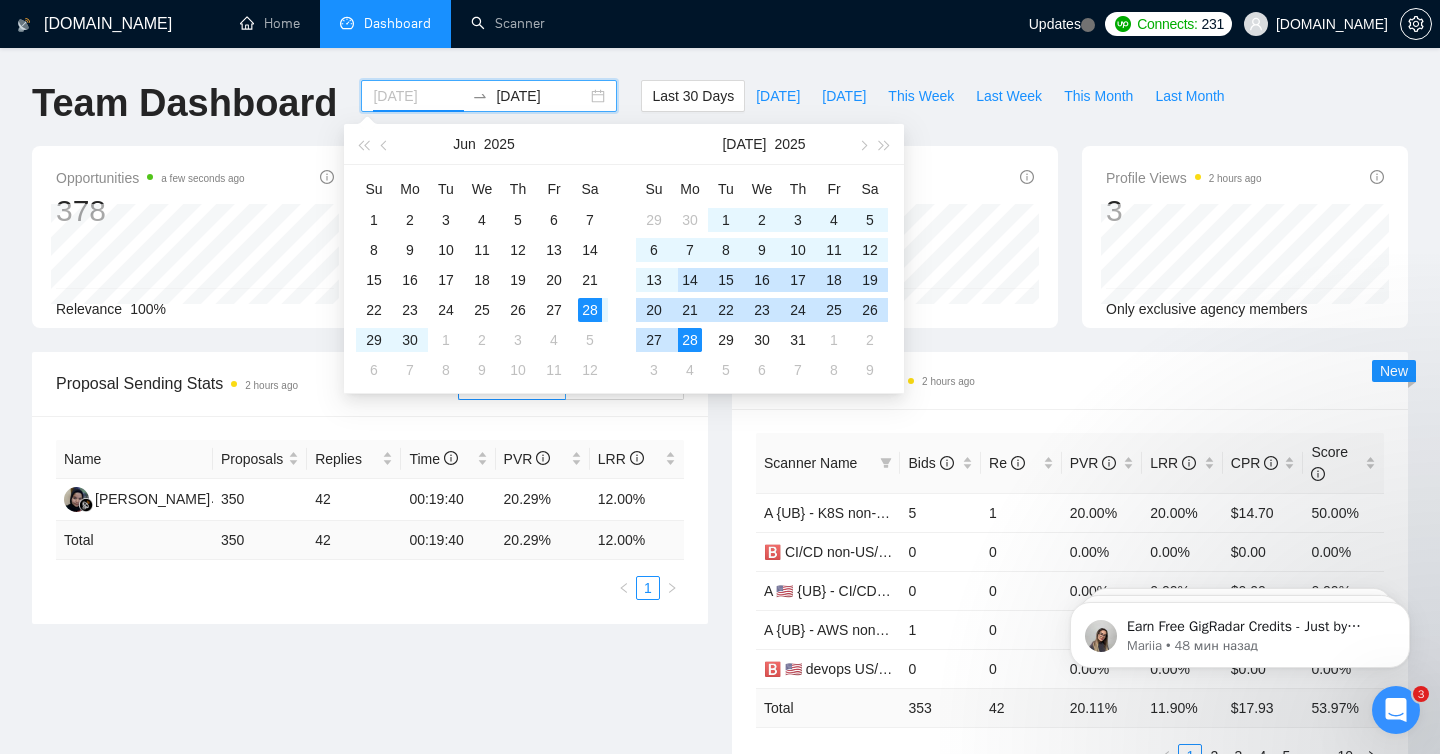 click on "14" at bounding box center (690, 280) 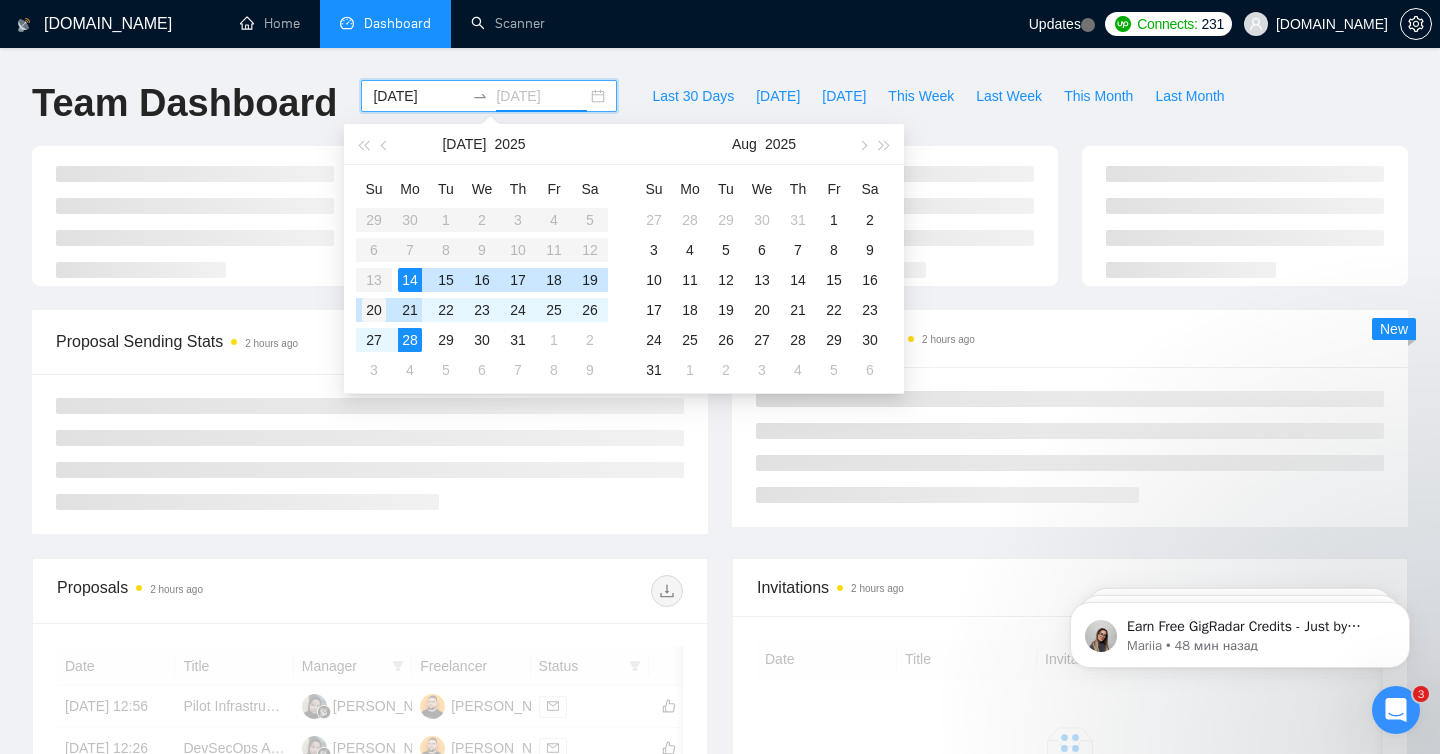 type on "[DATE]" 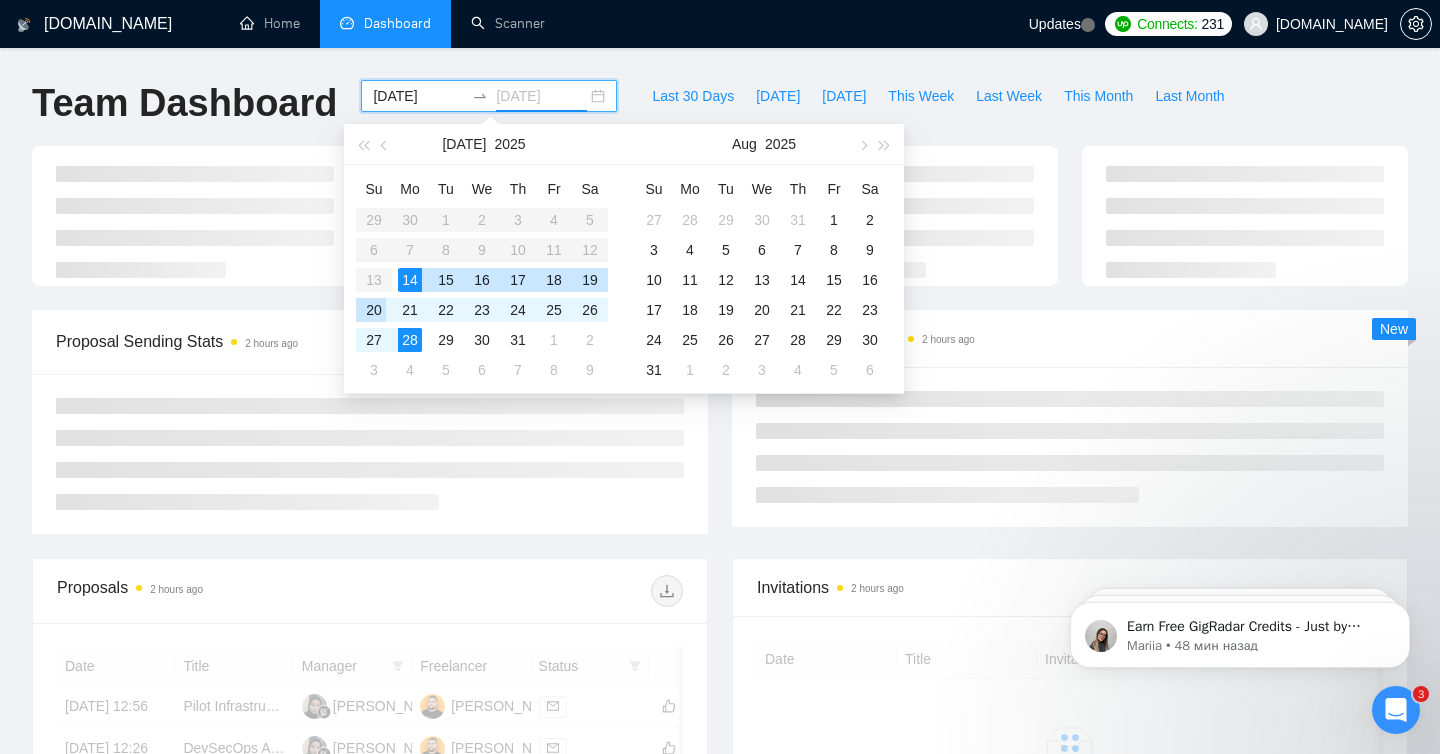 click on "20" at bounding box center [374, 310] 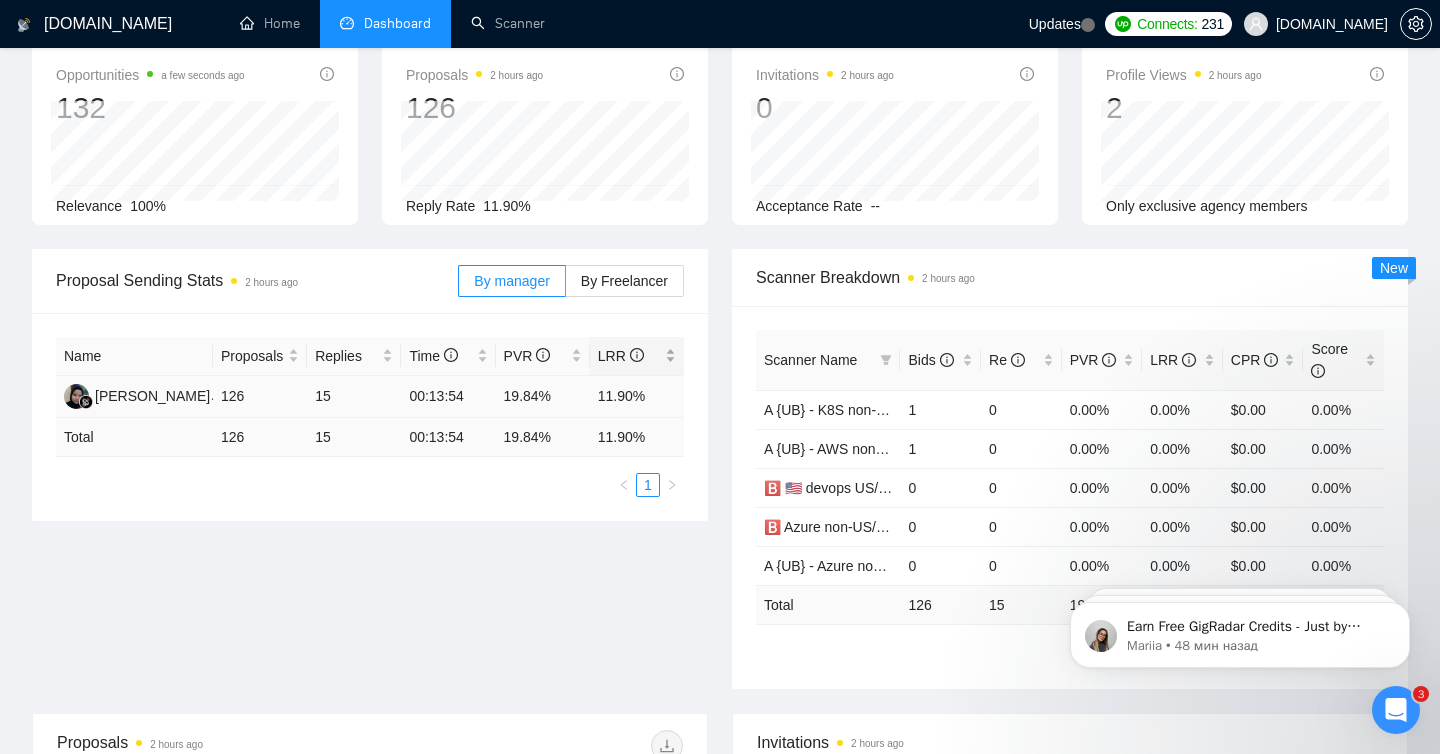 scroll, scrollTop: 109, scrollLeft: 0, axis: vertical 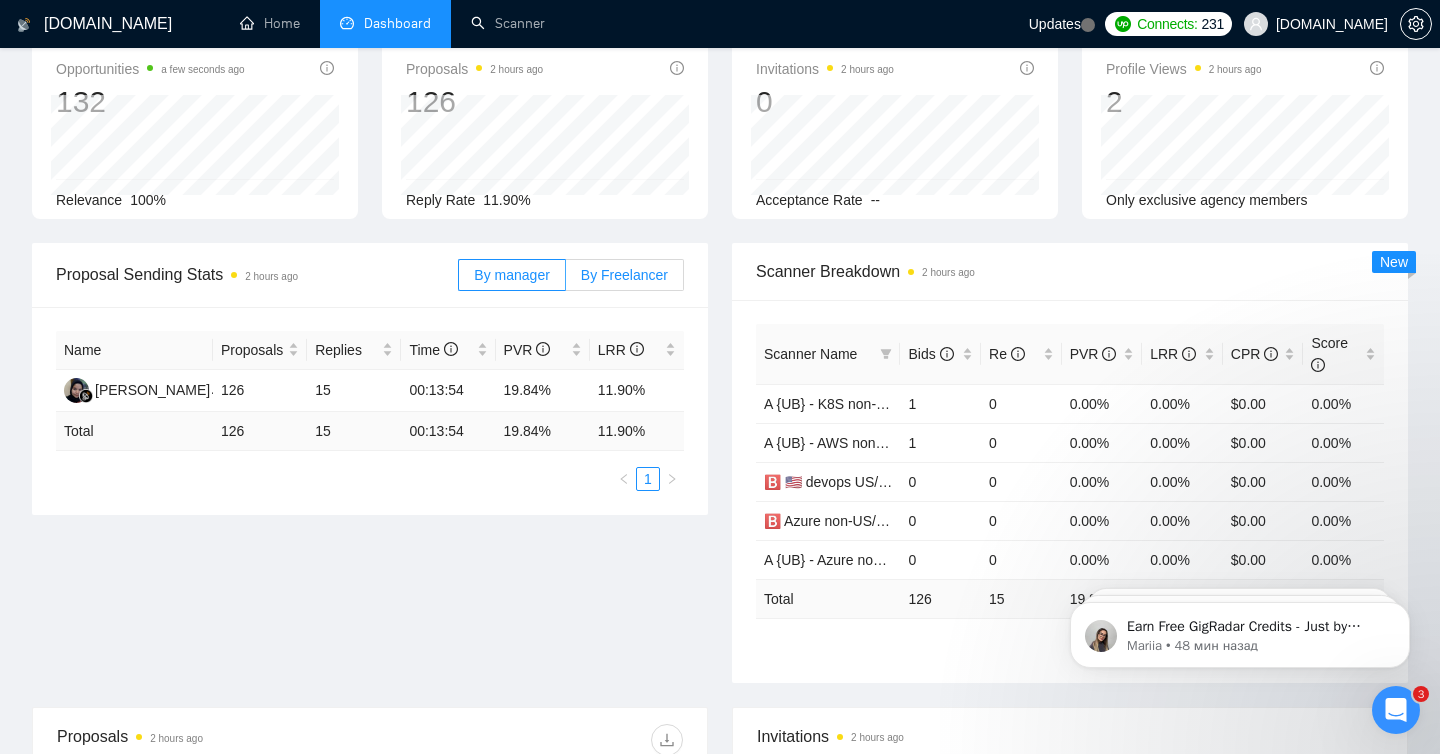click on "By Freelancer" at bounding box center [625, 275] 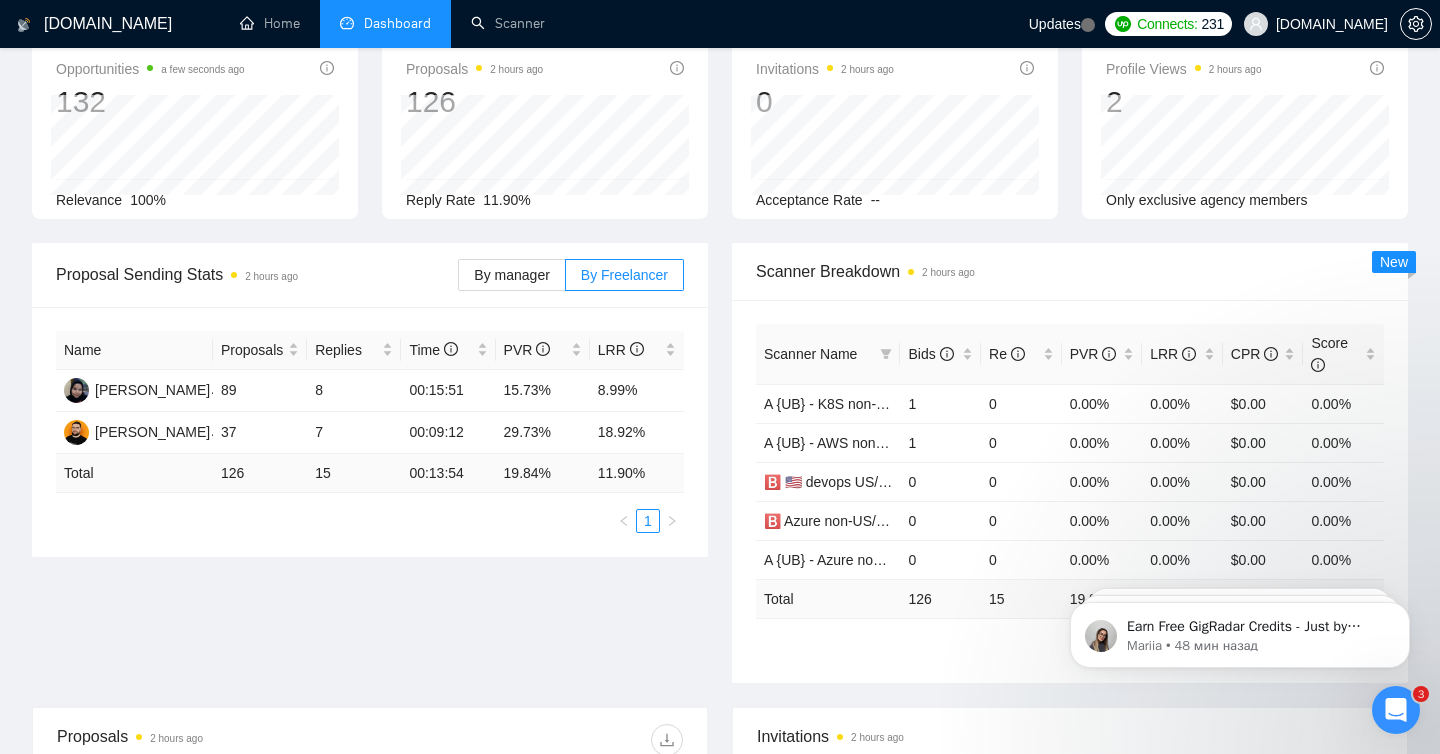 click on "Scanner Name" at bounding box center [810, 354] 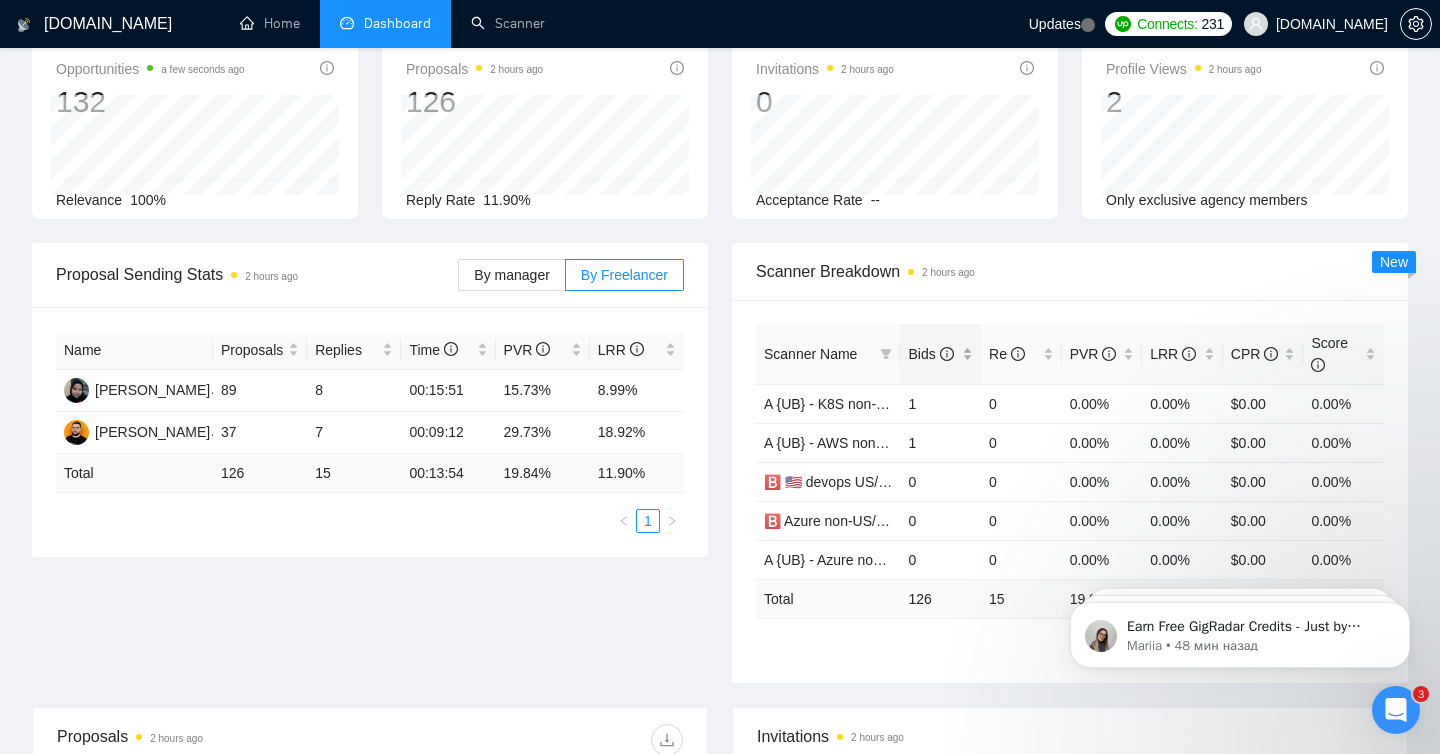click on "Bids" at bounding box center [930, 354] 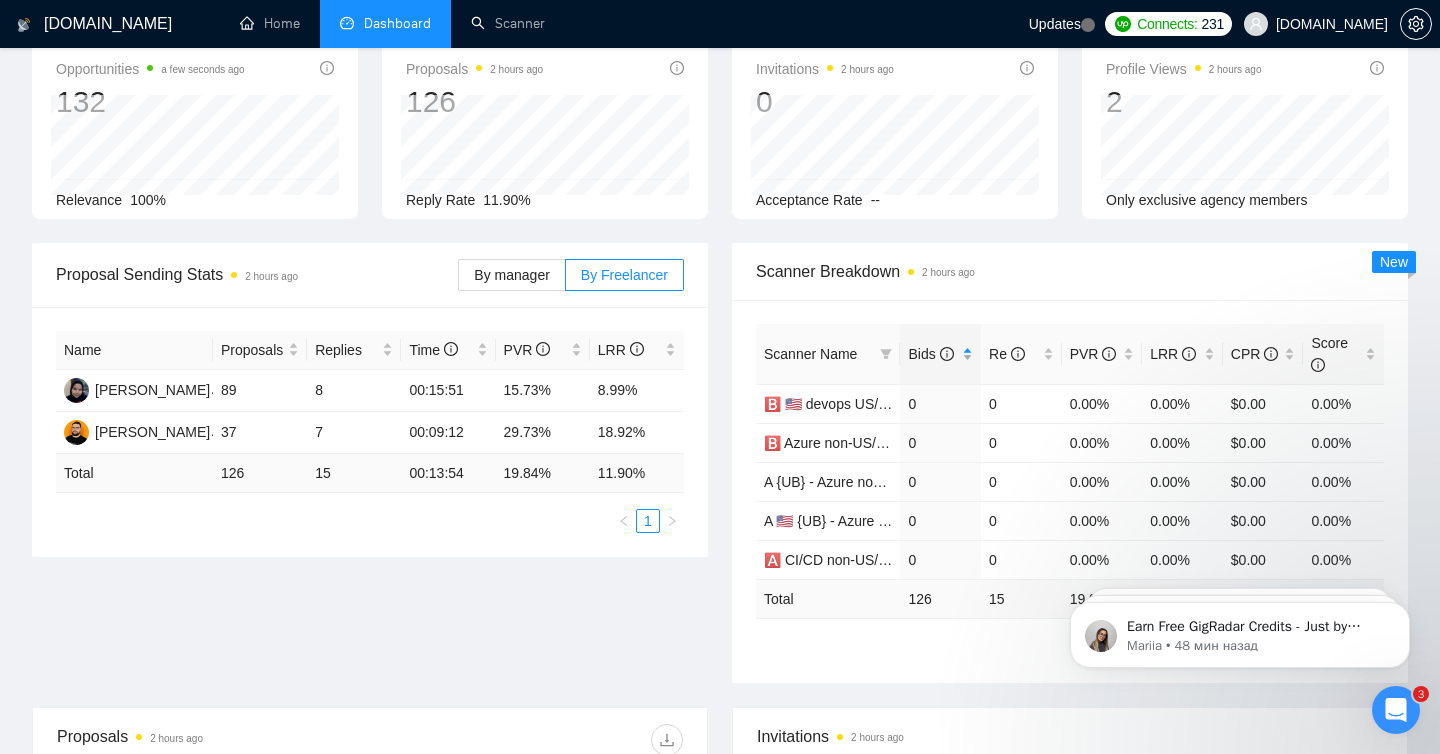 click on "Bids" at bounding box center [930, 354] 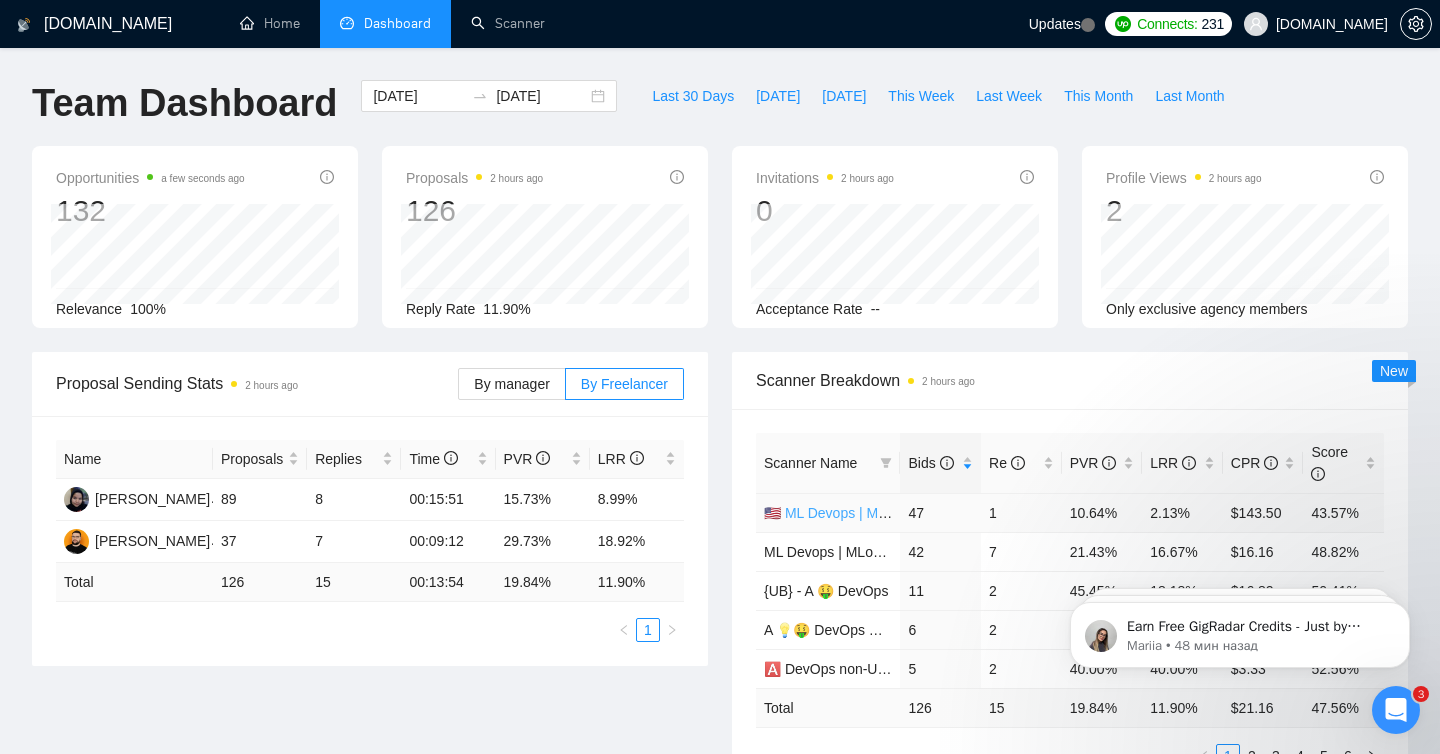 scroll, scrollTop: 33, scrollLeft: 0, axis: vertical 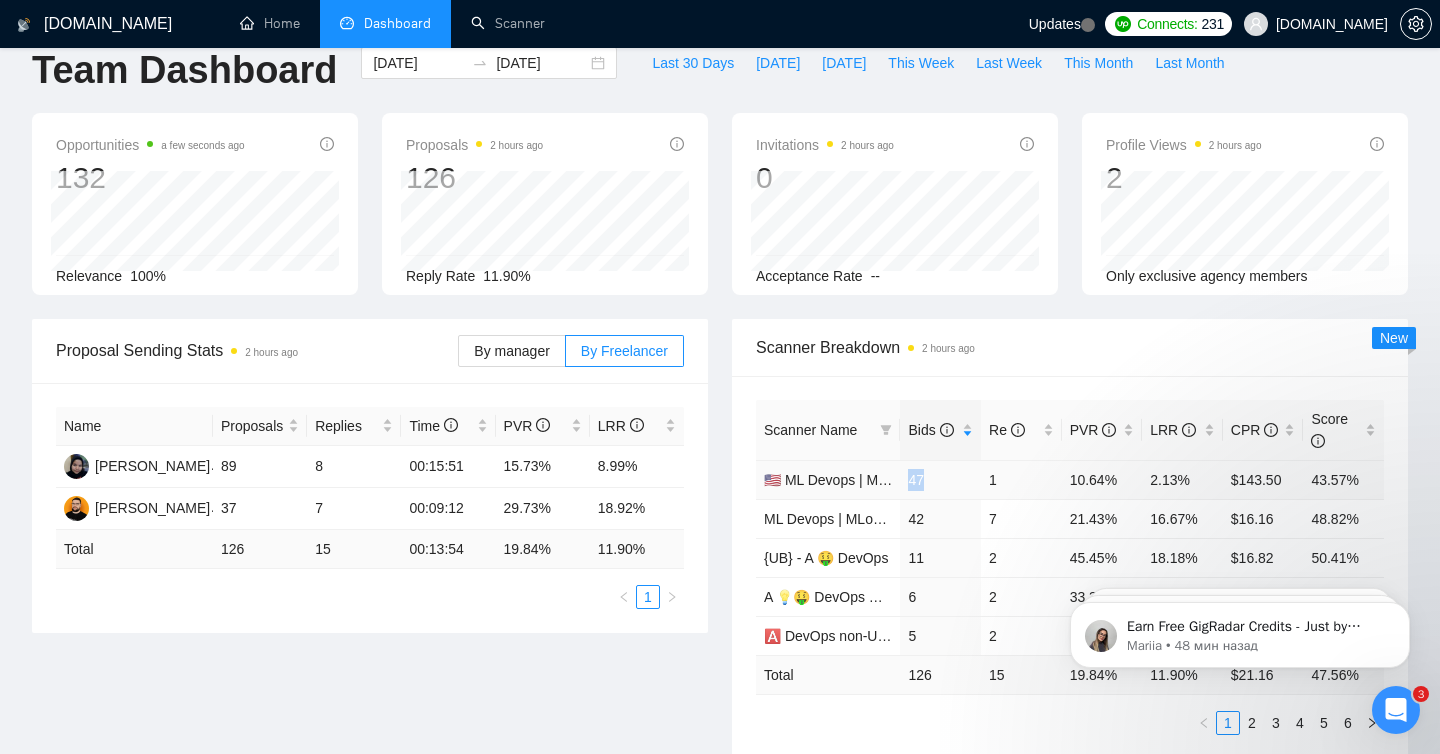 drag, startPoint x: 908, startPoint y: 482, endPoint x: 931, endPoint y: 482, distance: 23 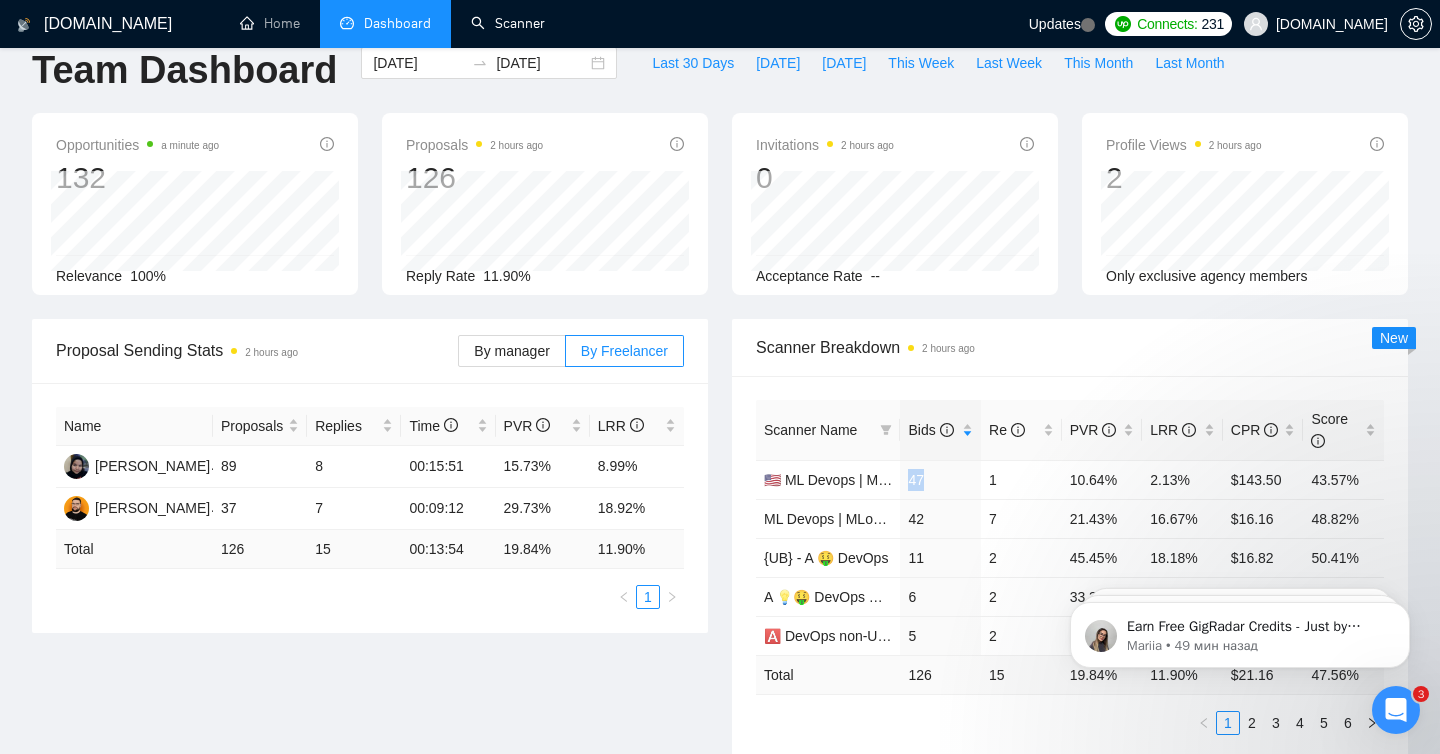drag, startPoint x: 547, startPoint y: 34, endPoint x: 356, endPoint y: 231, distance: 274.39023 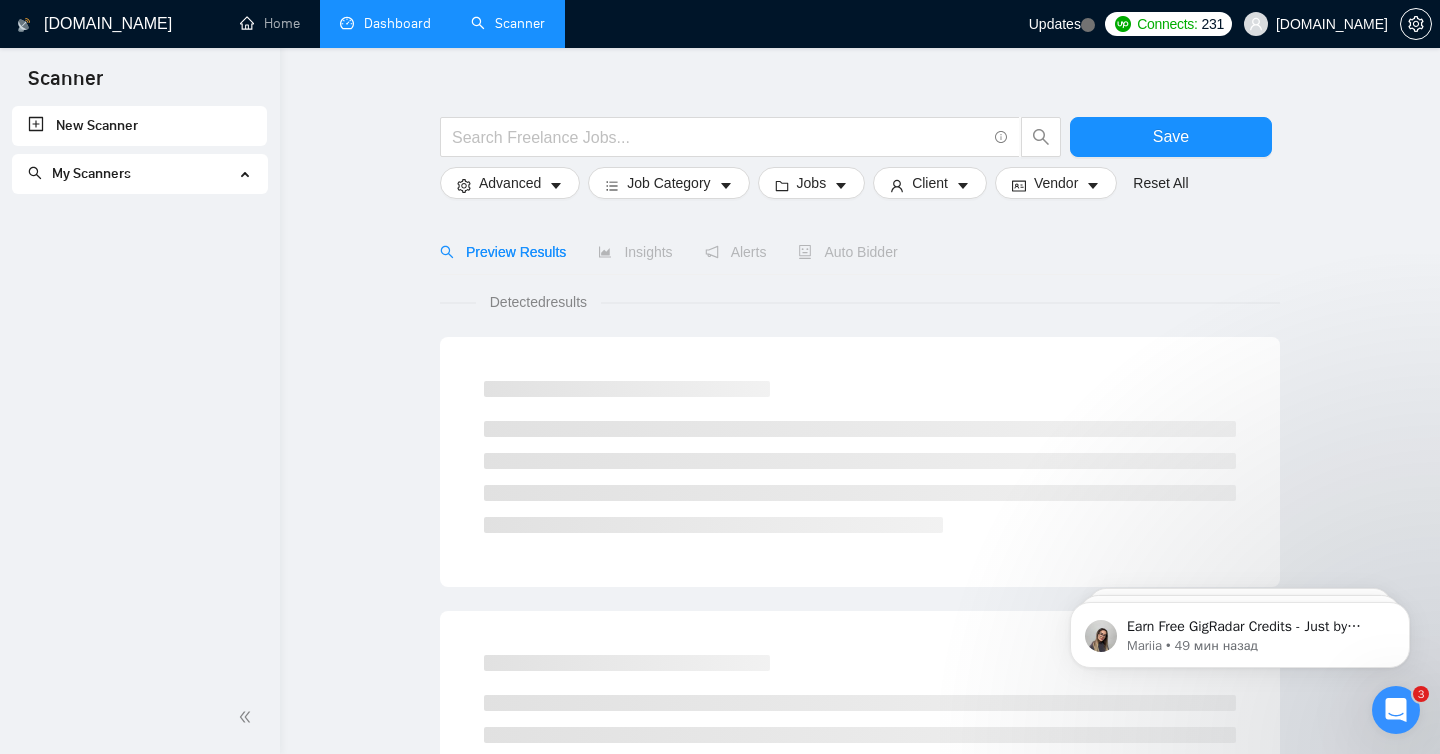 scroll, scrollTop: 0, scrollLeft: 0, axis: both 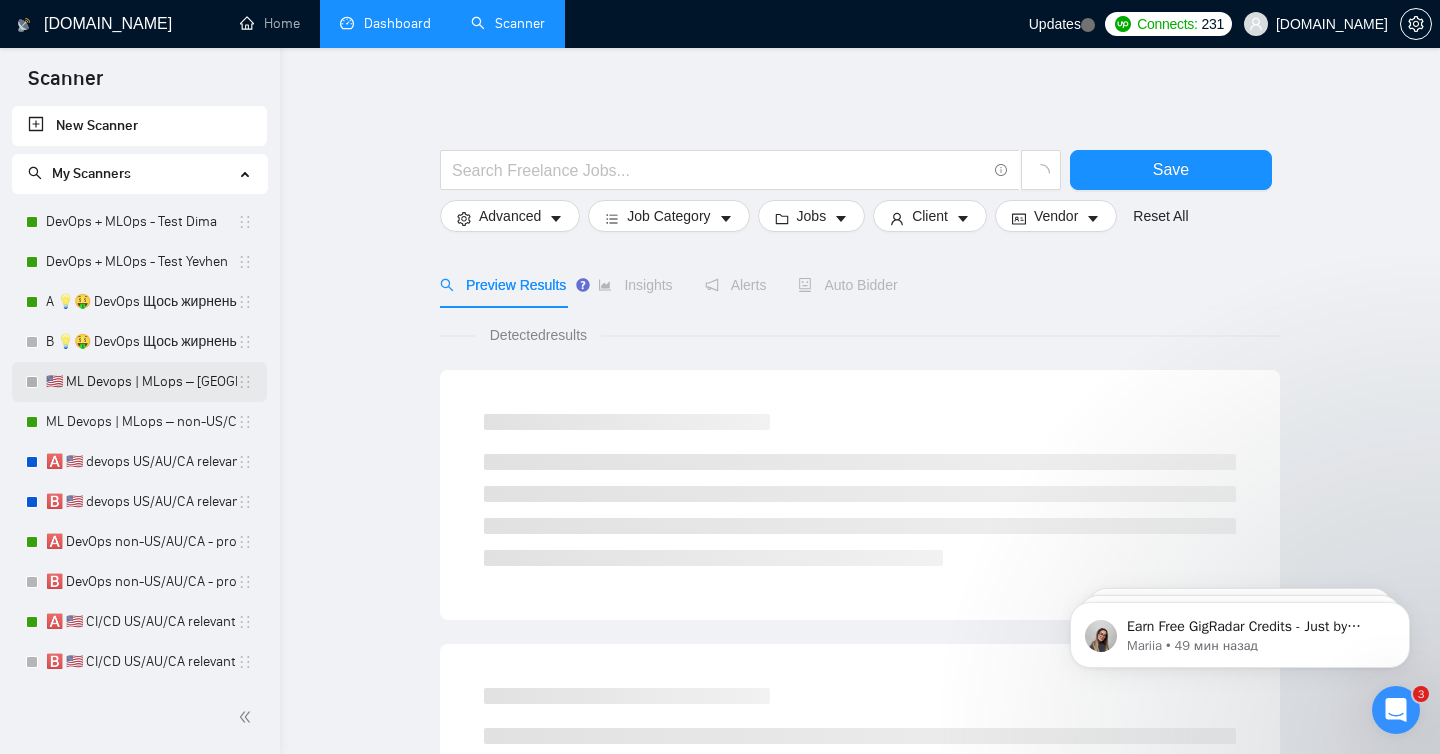 click on "🇺🇸 ML Devops | MLops – [GEOGRAPHIC_DATA]/CA/AU" at bounding box center (141, 382) 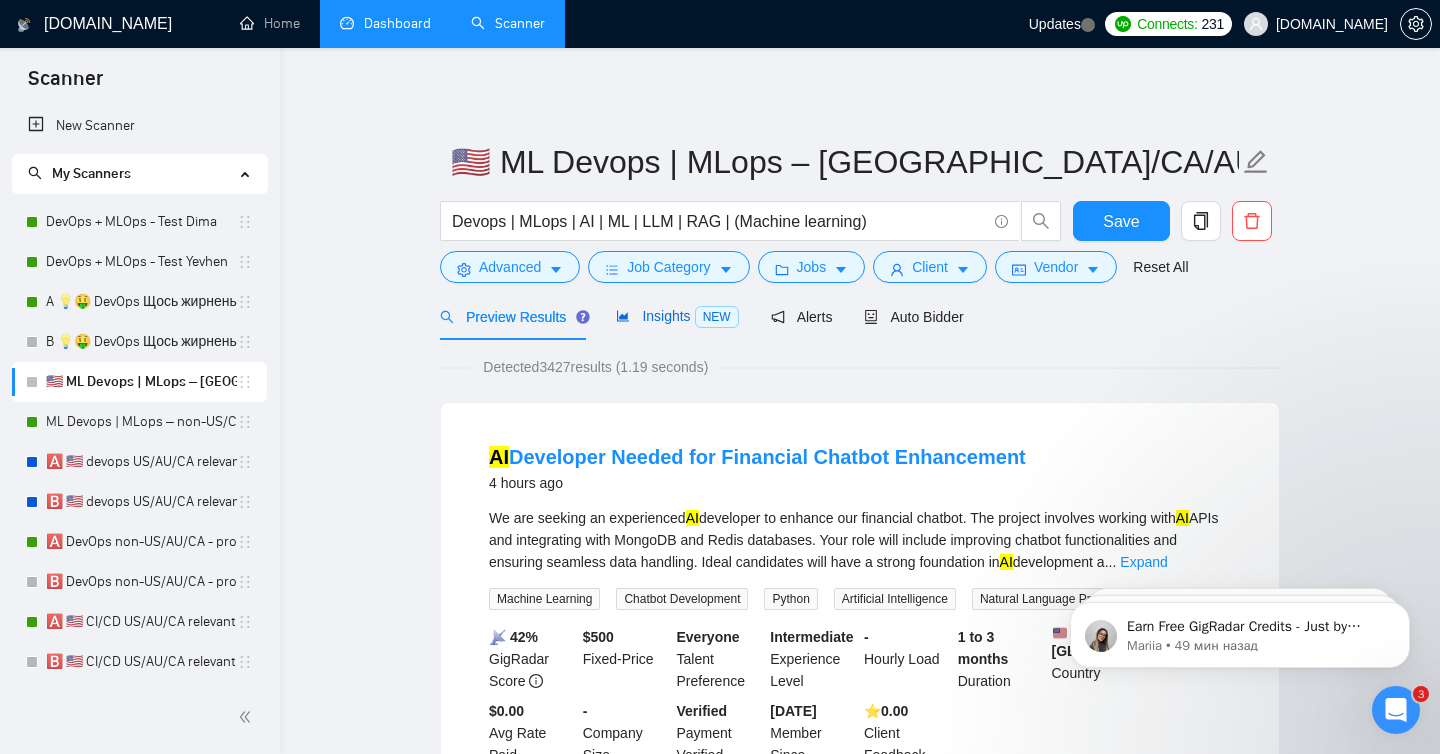 click on "Insights NEW" at bounding box center (677, 316) 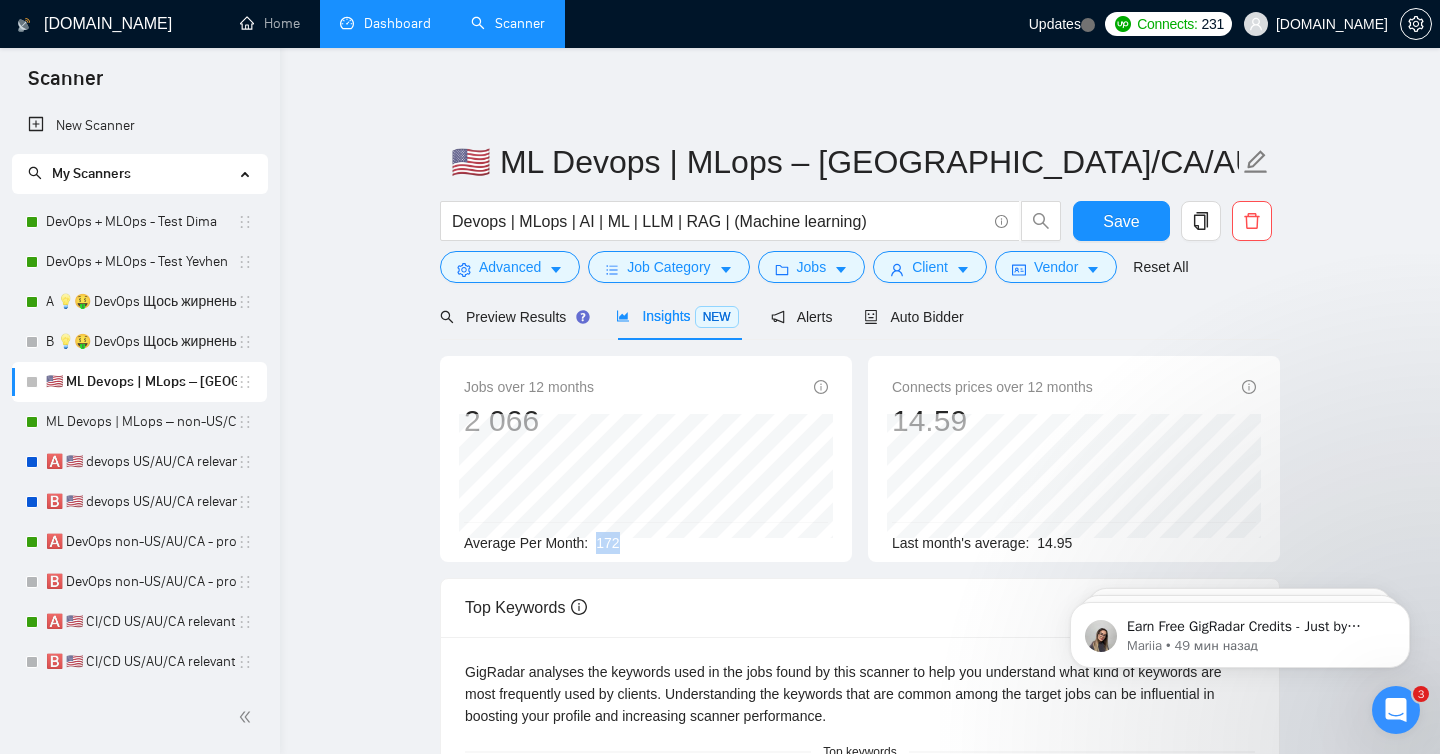 drag, startPoint x: 602, startPoint y: 538, endPoint x: 676, endPoint y: 537, distance: 74.00676 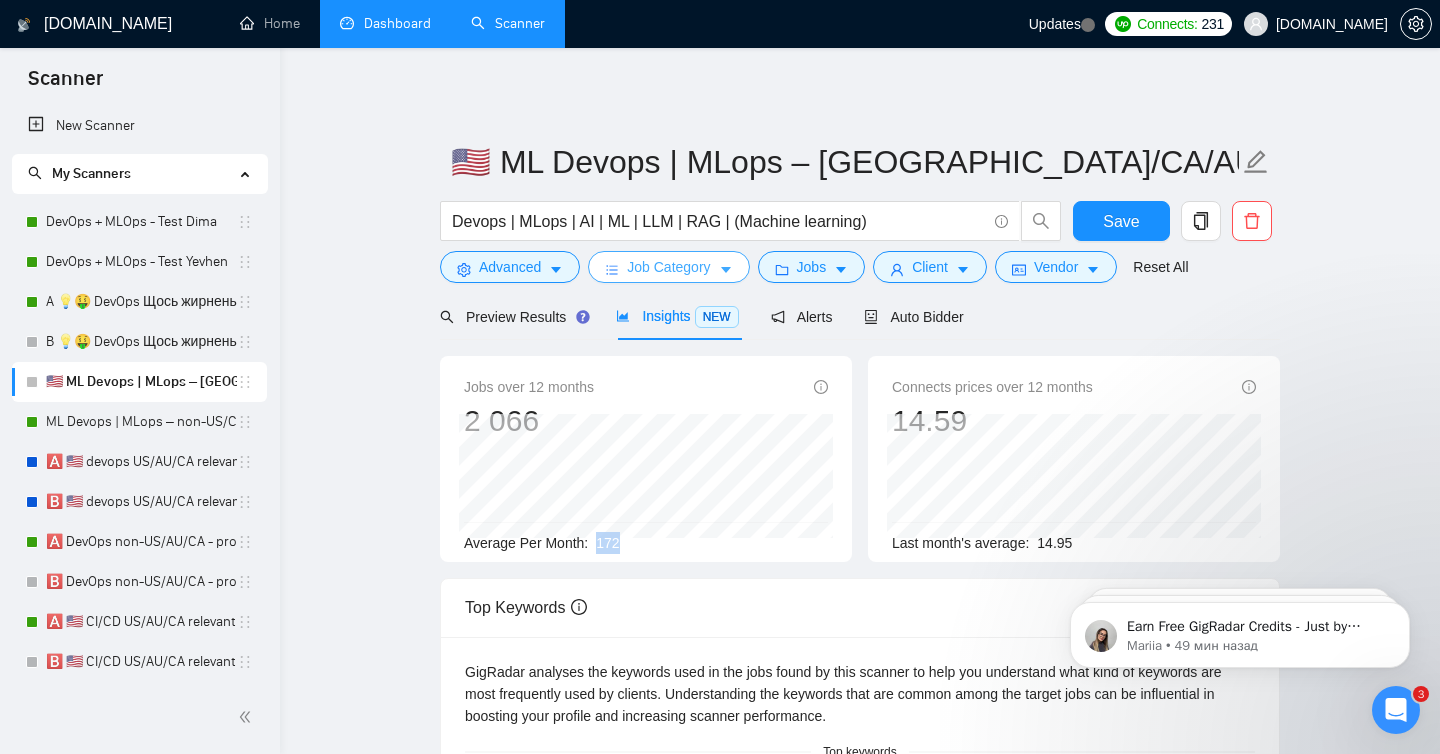 click on "Job Category" at bounding box center (668, 267) 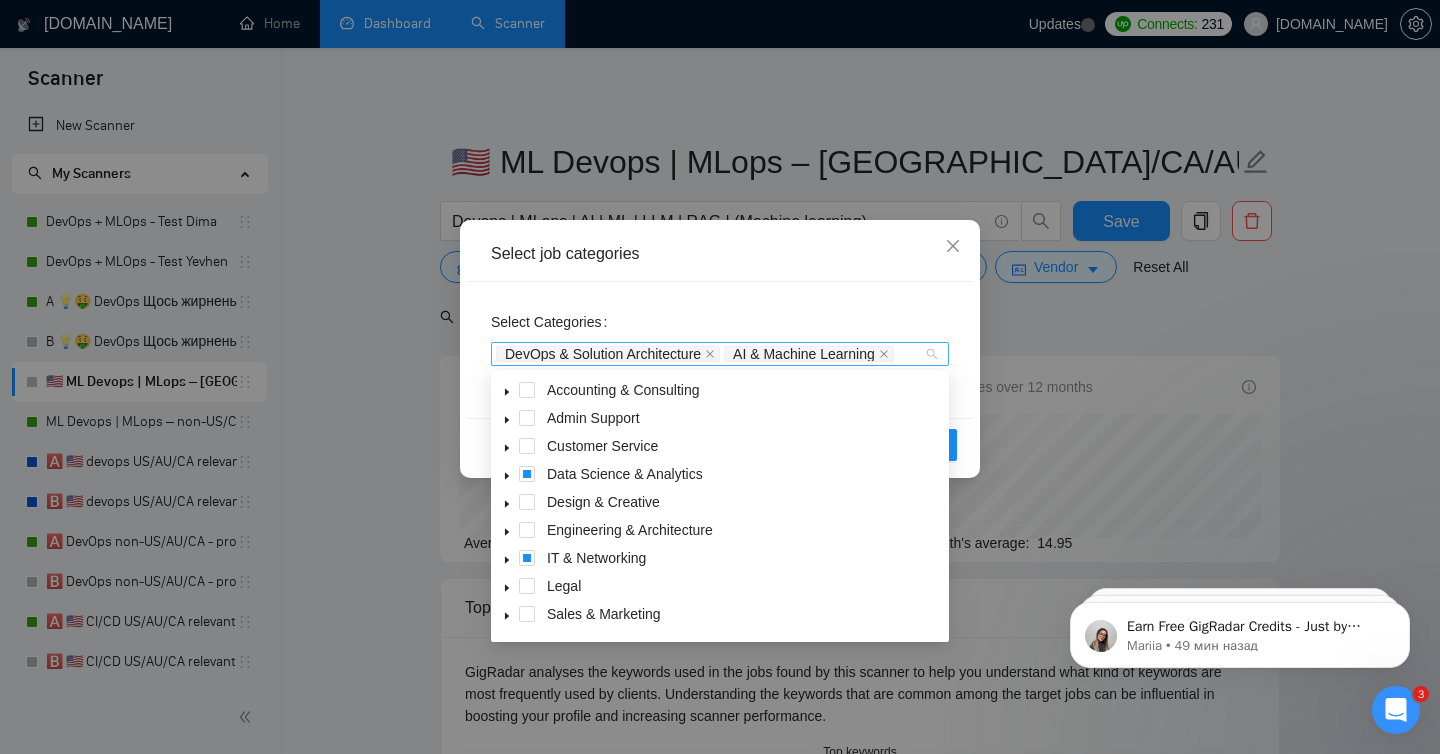 click on "DevOps & Solution Architecture AI & Machine Learning" at bounding box center [720, 354] 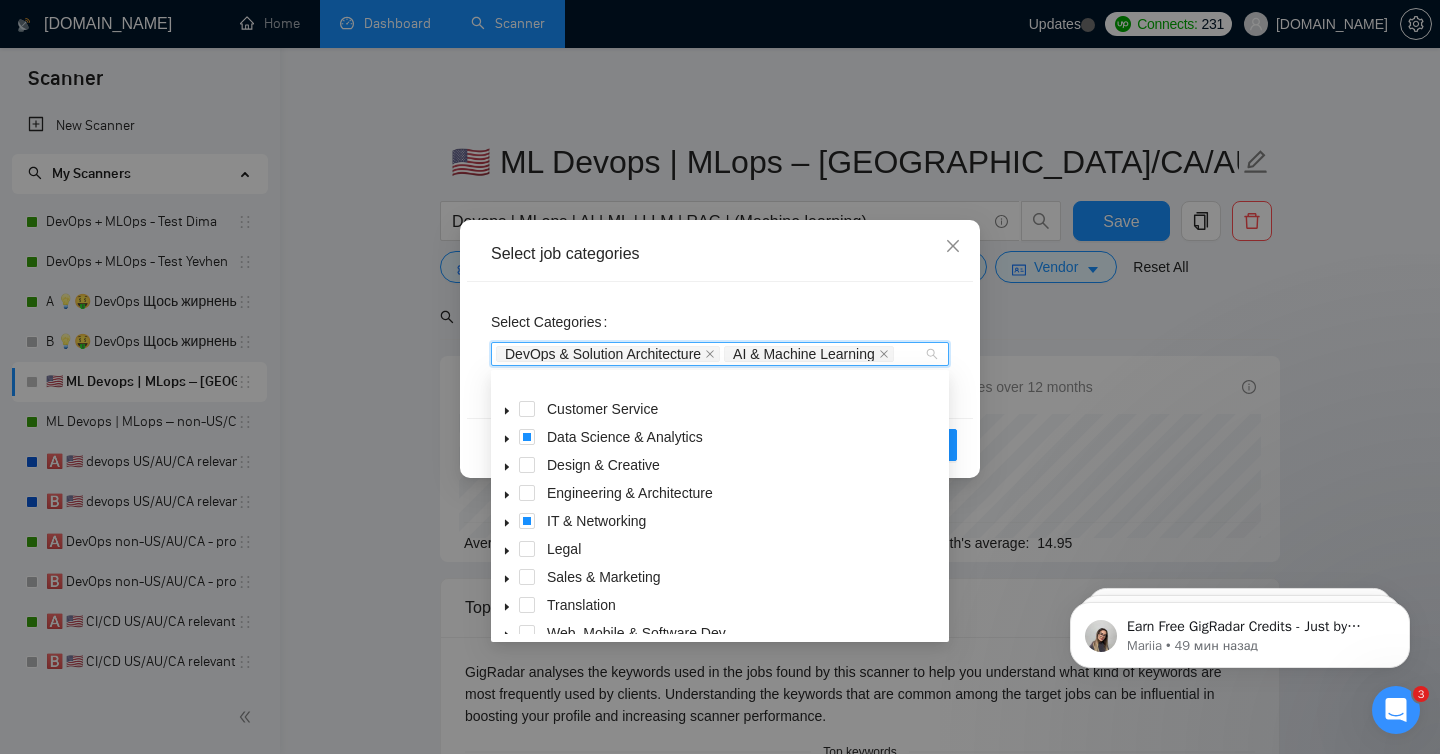 scroll, scrollTop: 80, scrollLeft: 0, axis: vertical 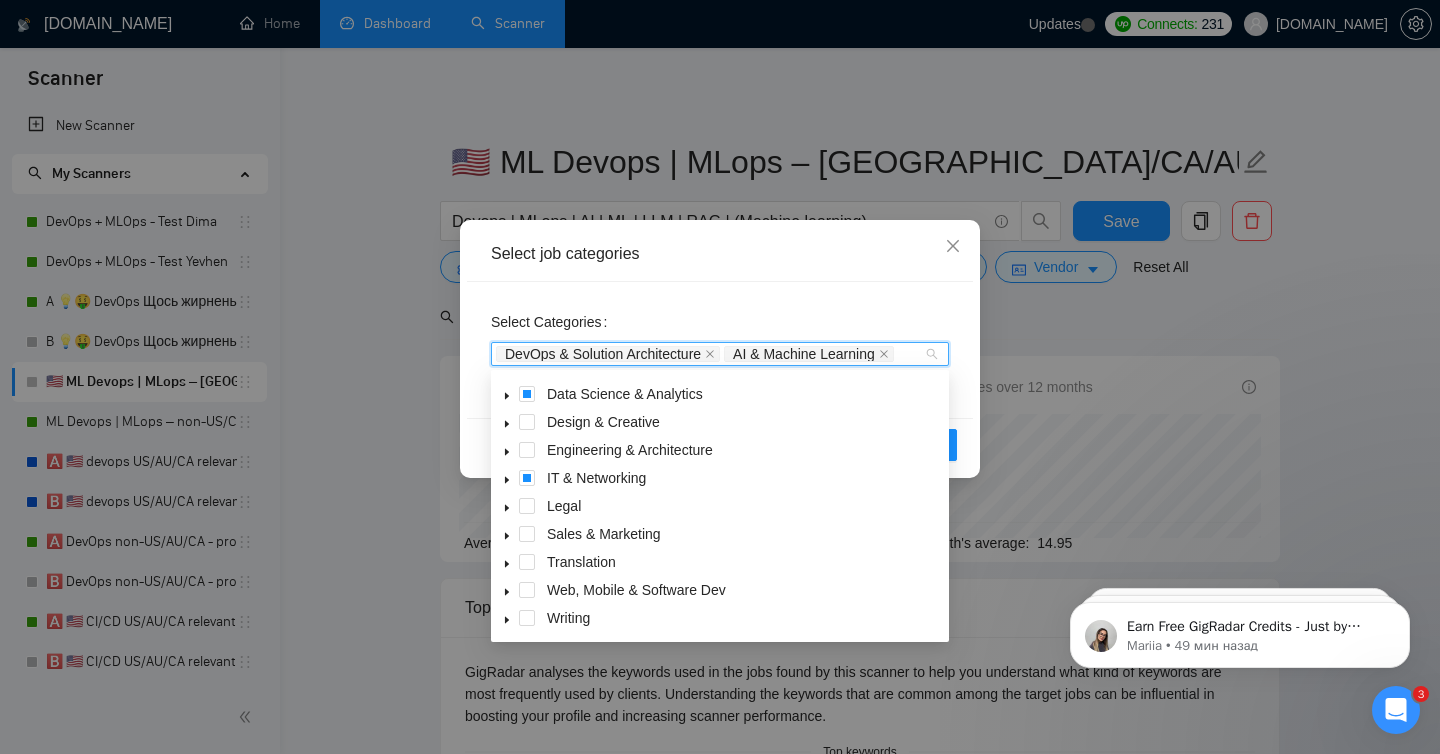 click at bounding box center (507, 394) 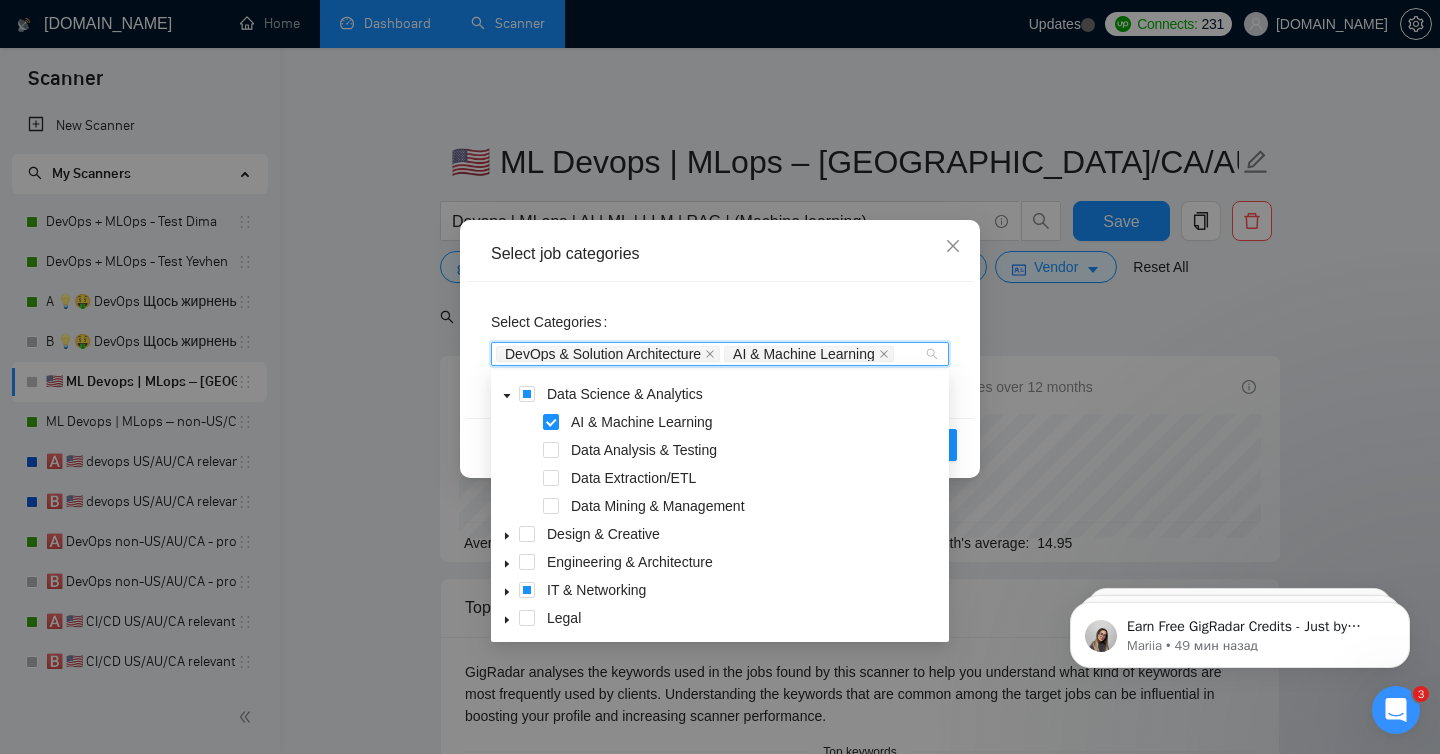 click at bounding box center [507, 590] 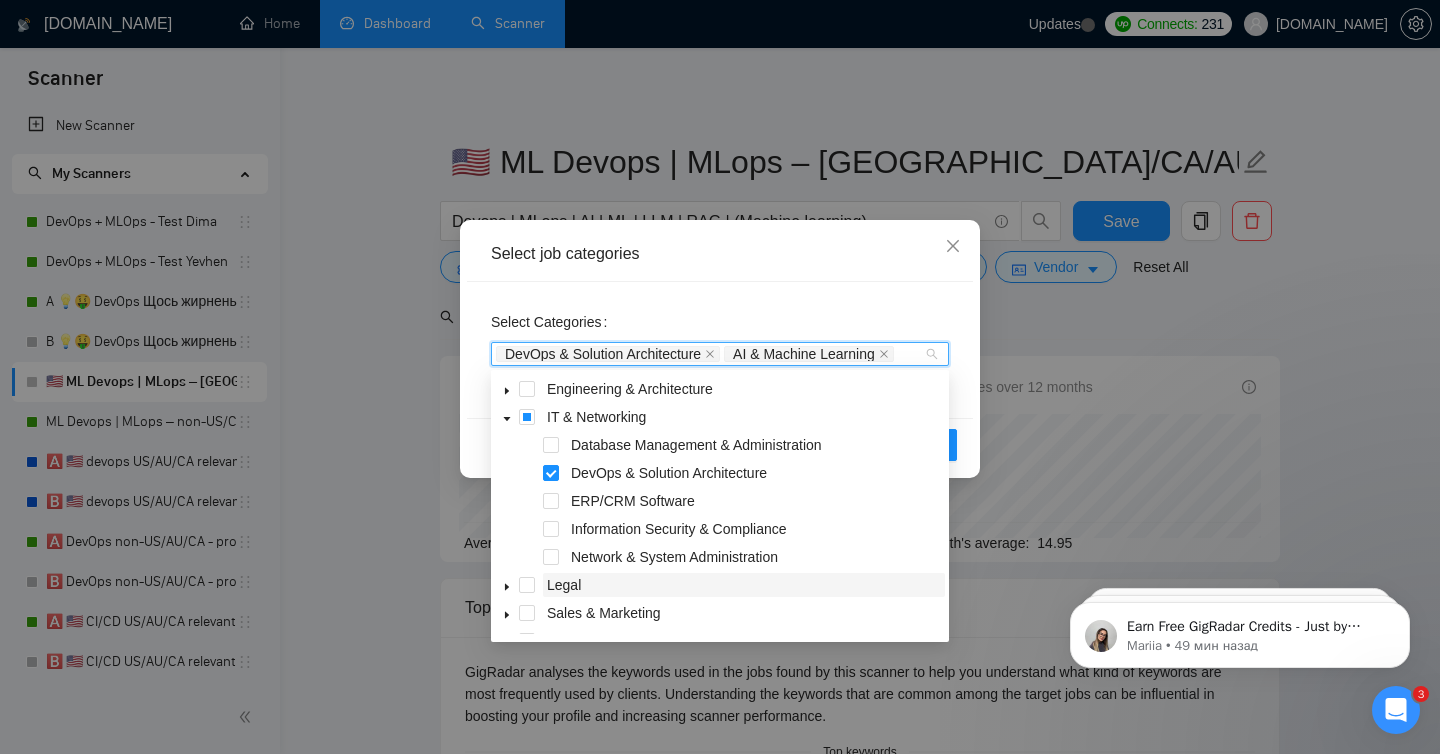 scroll, scrollTop: 314, scrollLeft: 0, axis: vertical 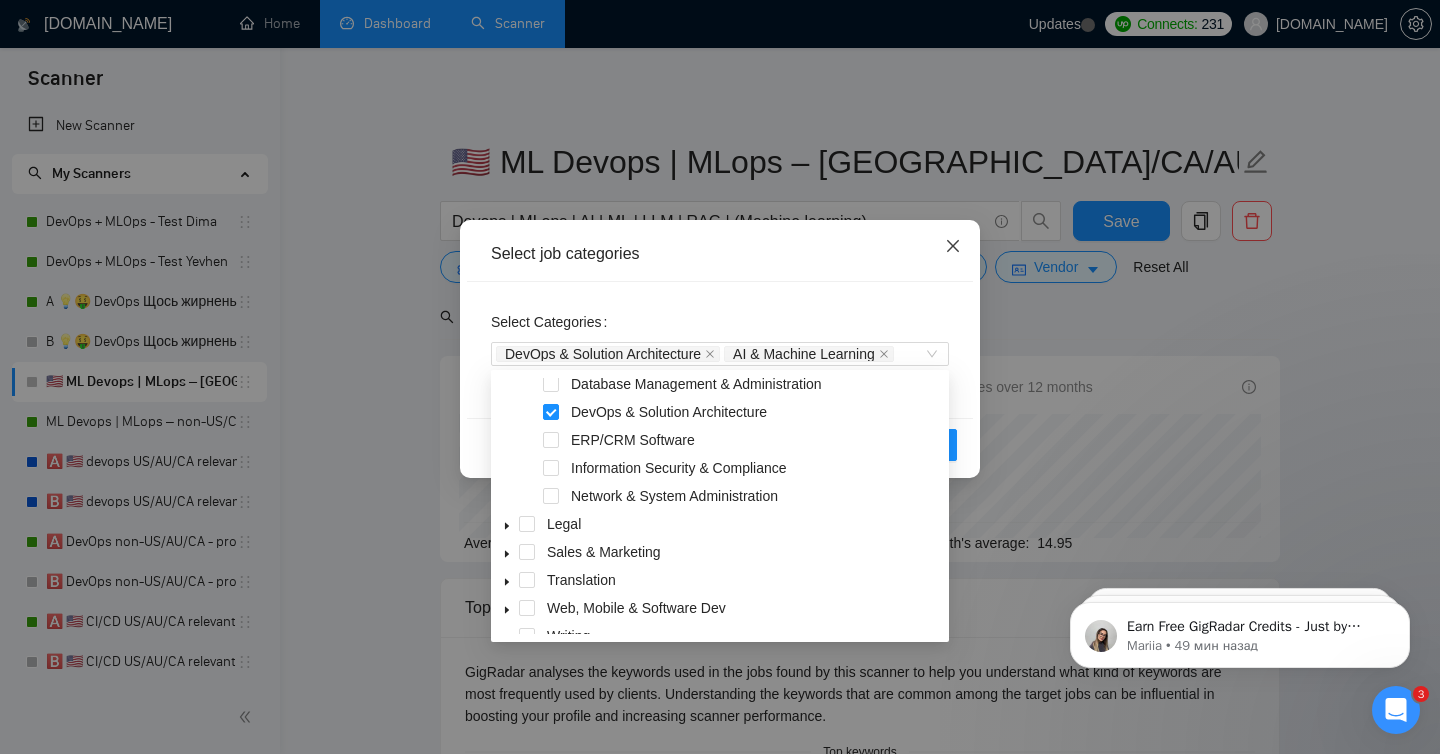 click 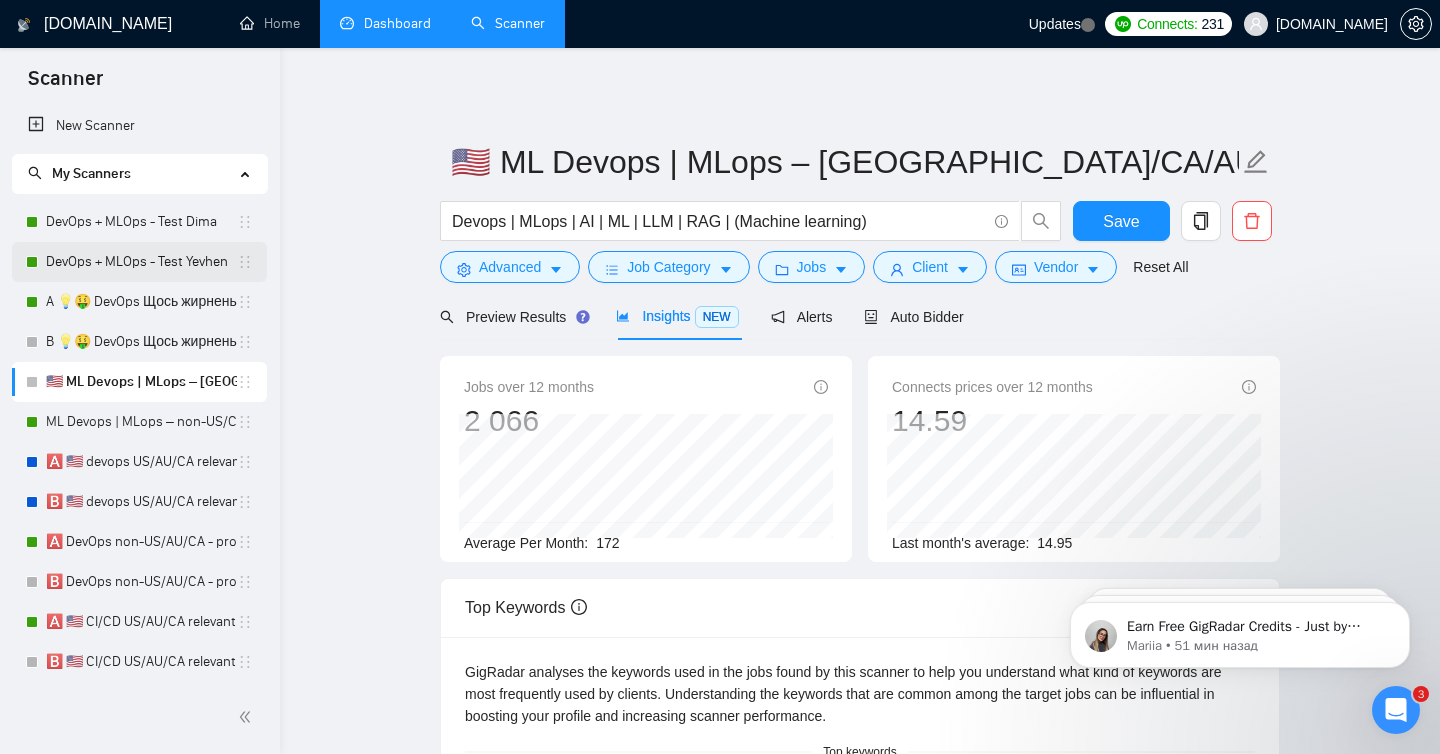 click on "DevOps + MLOps - Test Yevhen" at bounding box center (141, 262) 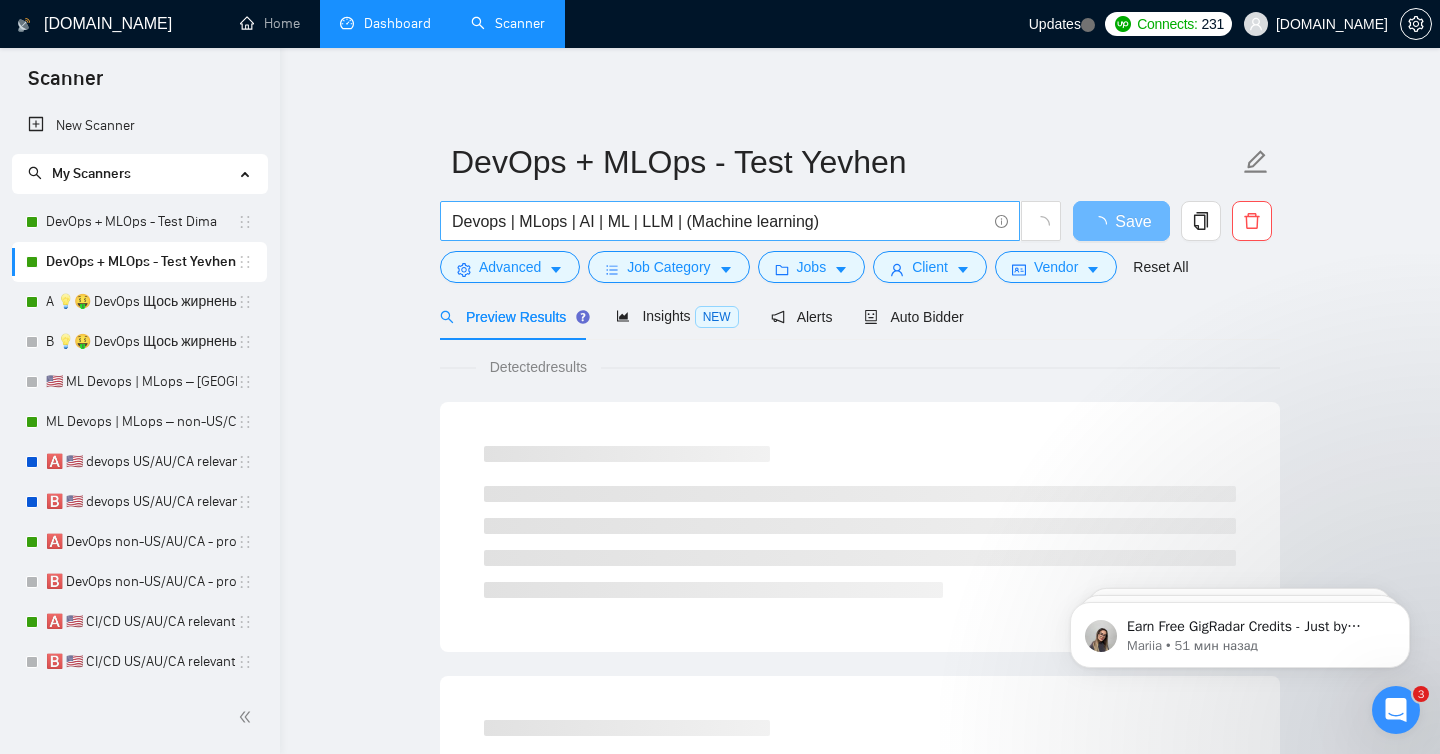 click on "Devops | MLops | AI | ML | LLM | (Machine learning)" at bounding box center [719, 221] 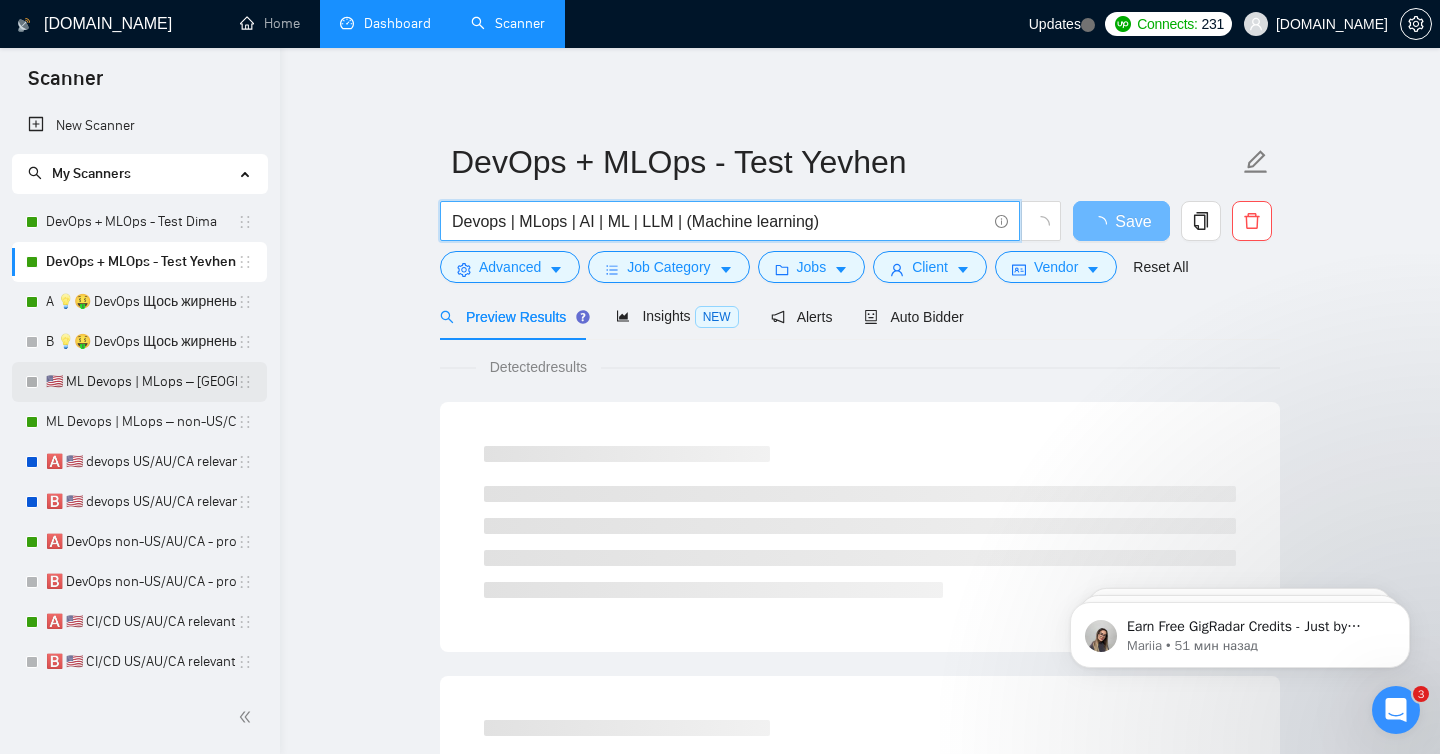 click on "🇺🇸 ML Devops | MLops – [GEOGRAPHIC_DATA]/CA/AU" at bounding box center [141, 382] 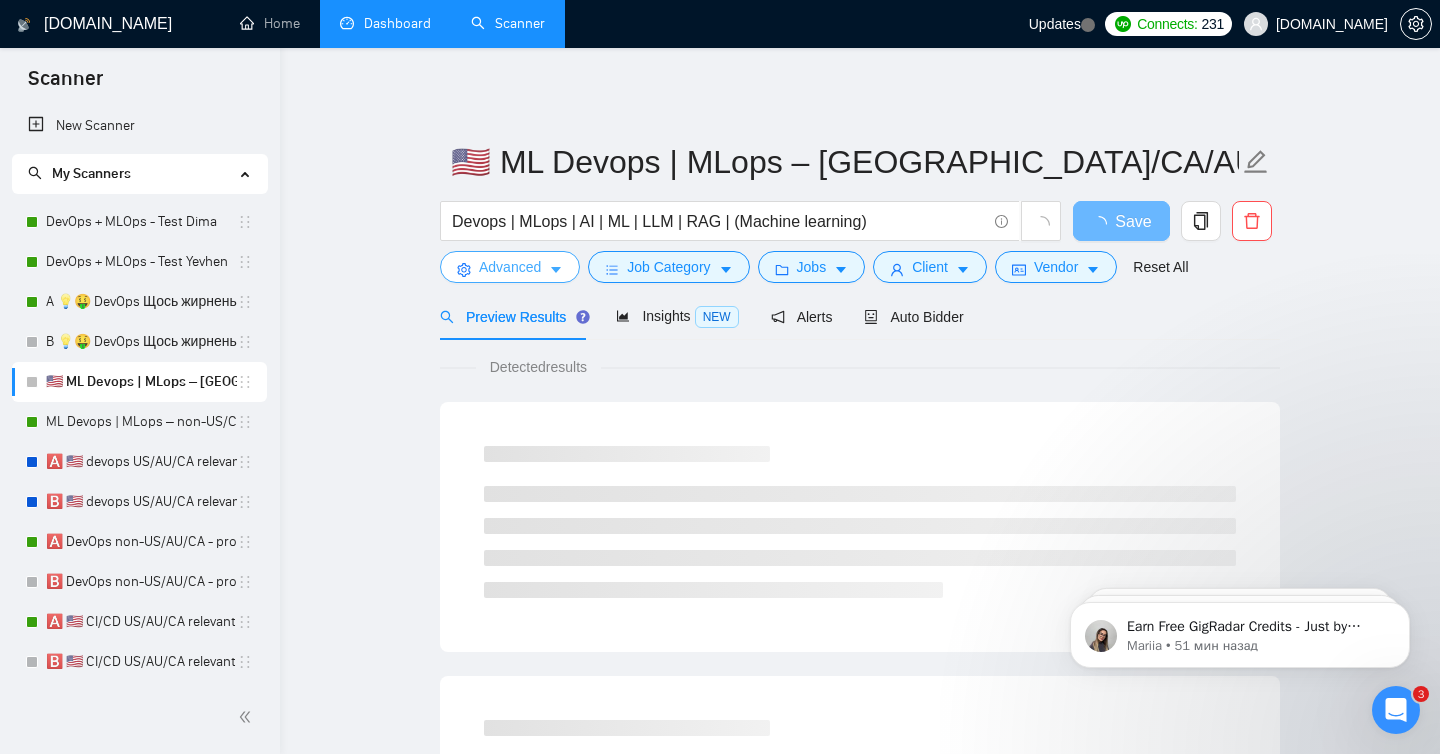click on "Advanced" at bounding box center [510, 267] 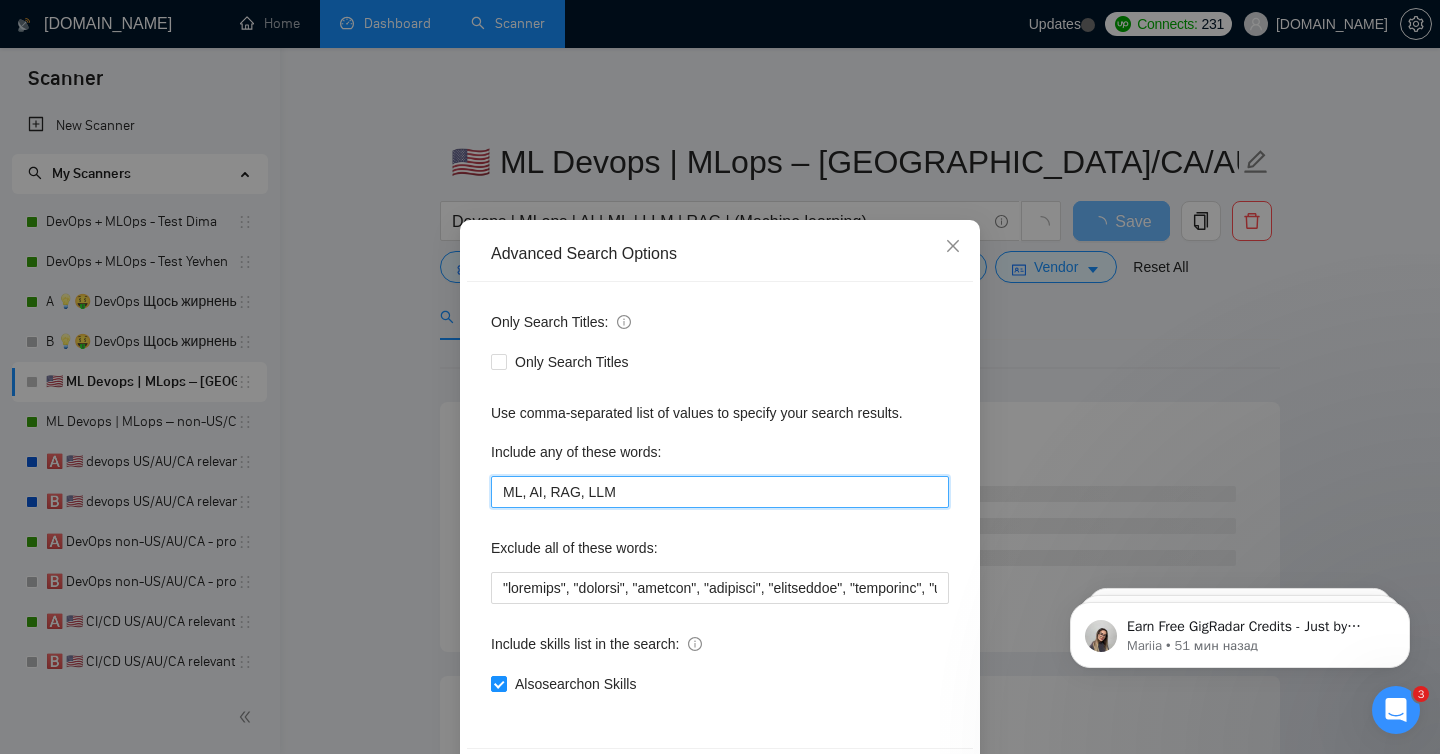 click on "ML, AI, RAG, LLM" at bounding box center (720, 492) 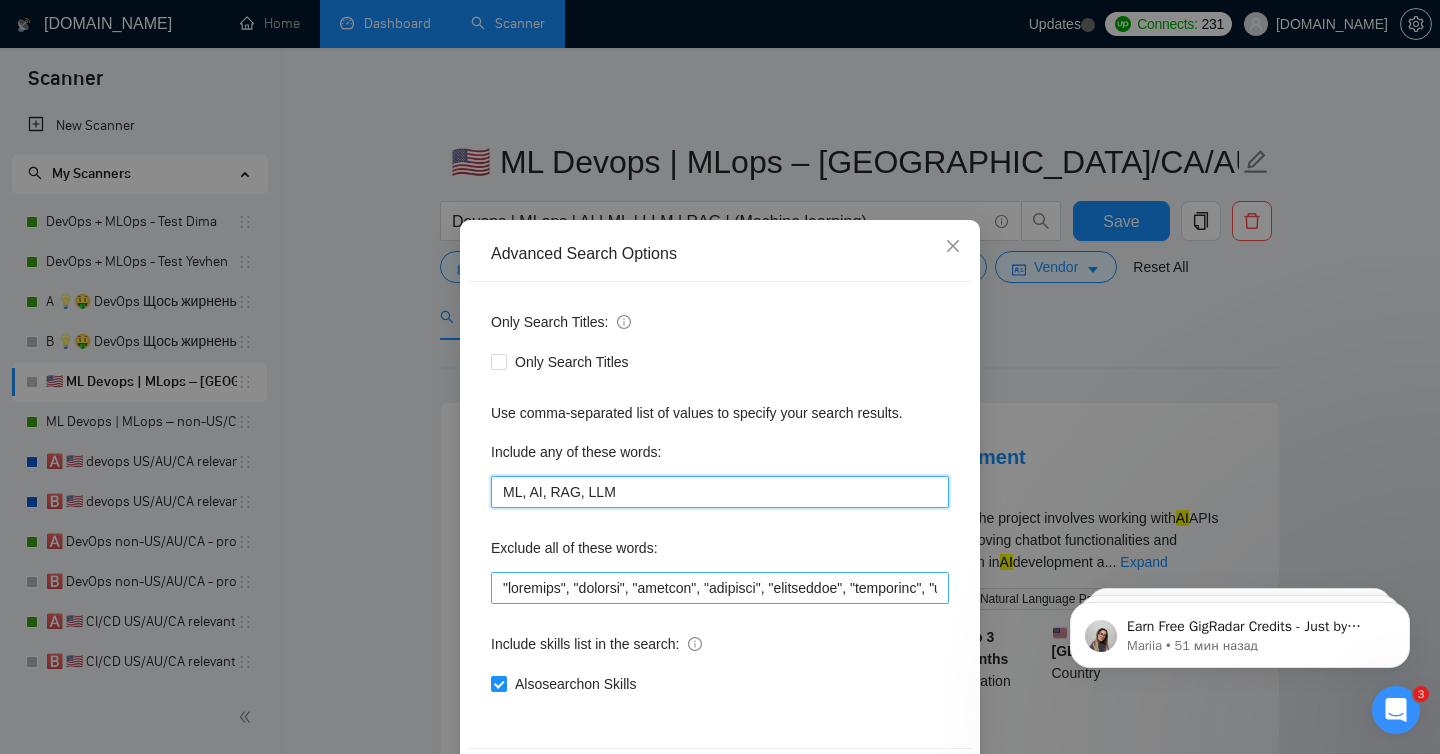 scroll, scrollTop: 78, scrollLeft: 0, axis: vertical 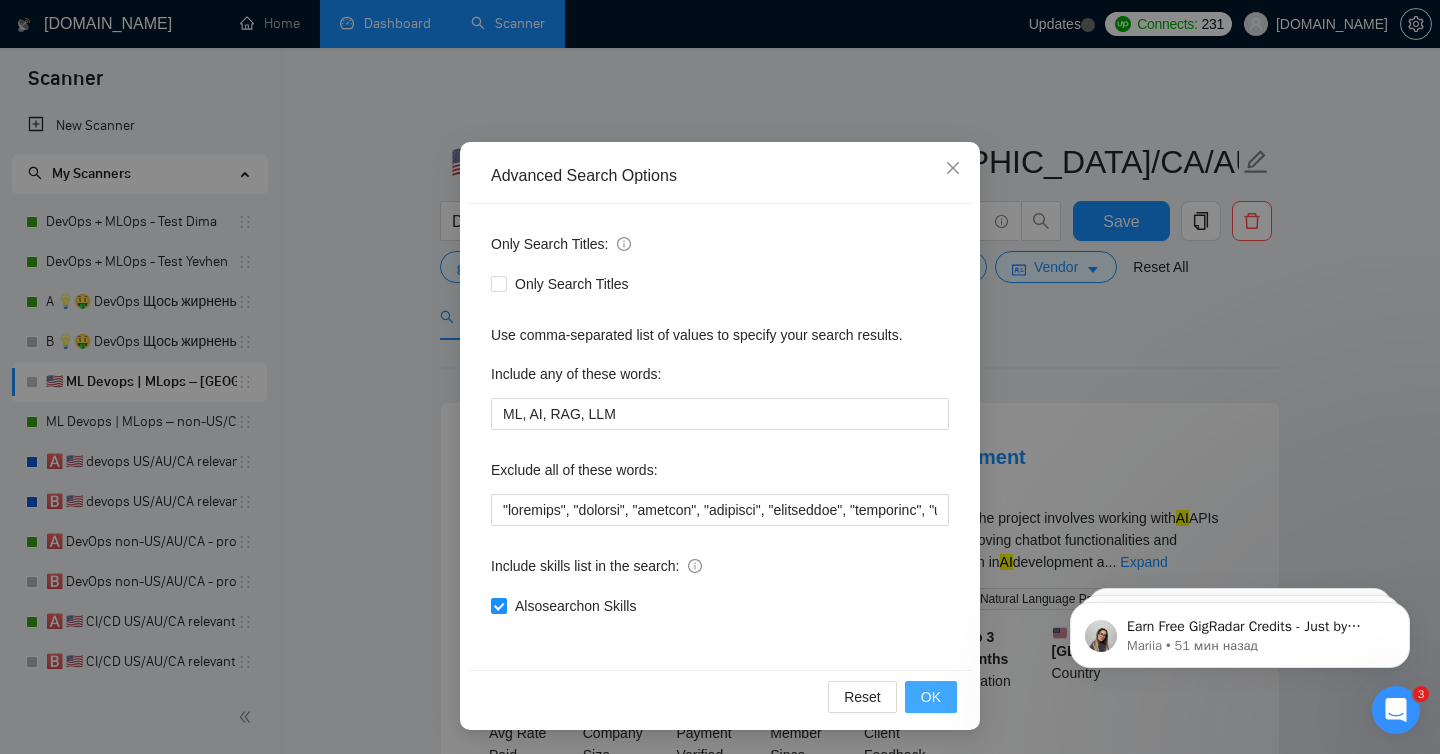 click on "OK" at bounding box center (931, 697) 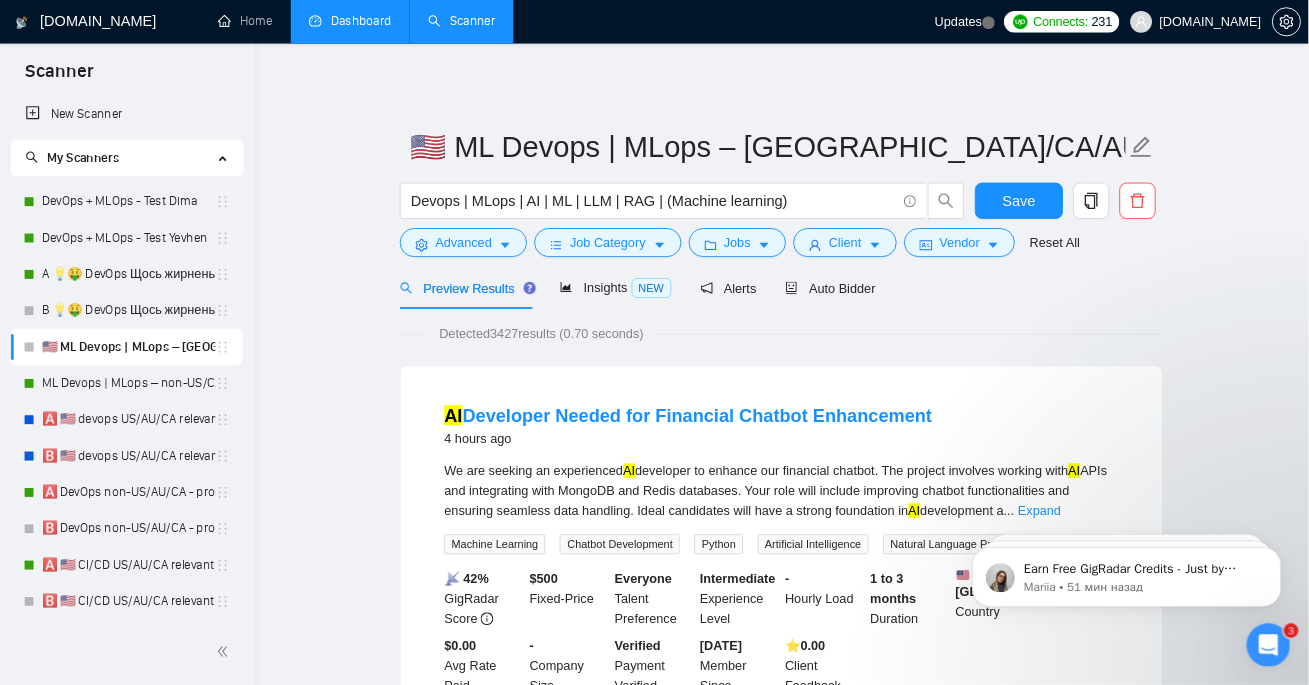 scroll, scrollTop: 0, scrollLeft: 0, axis: both 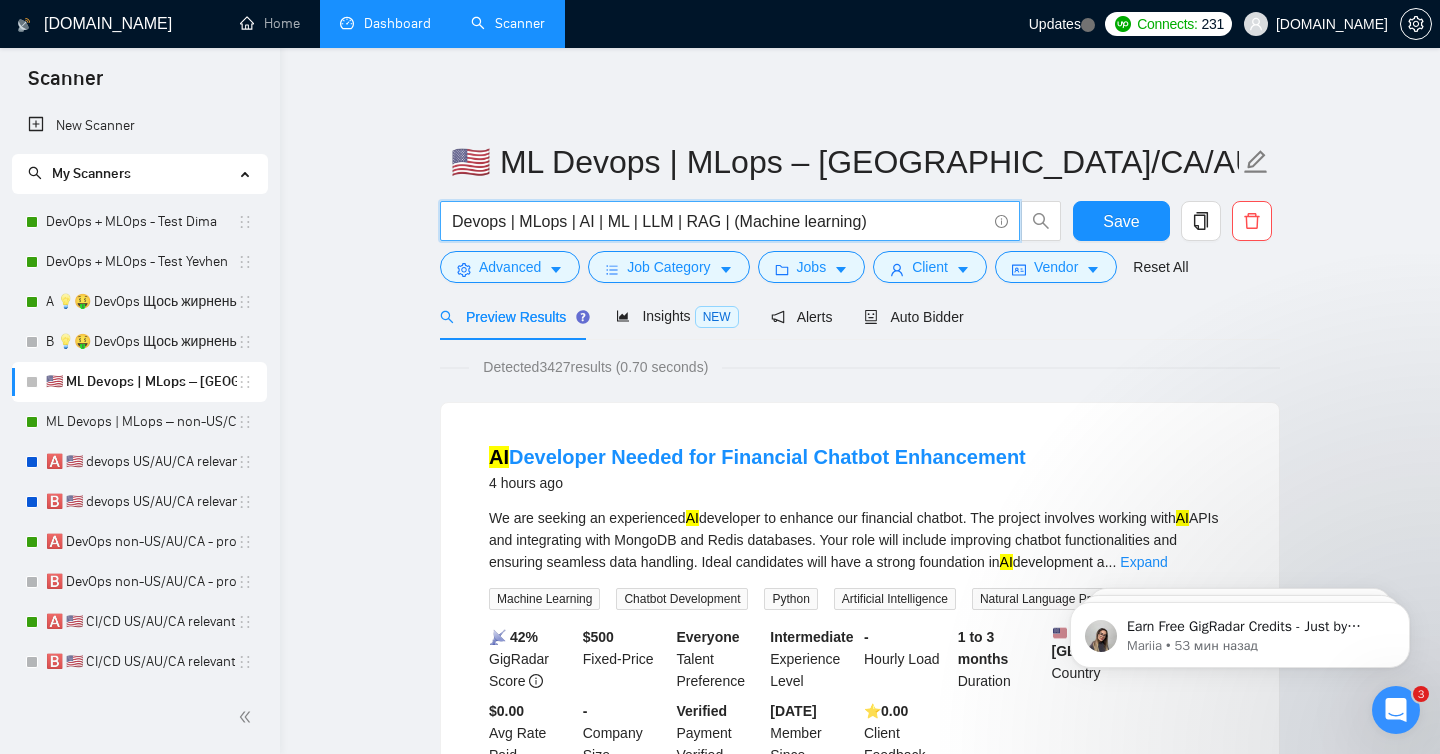 click on "Devops | MLops | AI | ML | LLM | RAG | (Machine learning)" at bounding box center [719, 221] 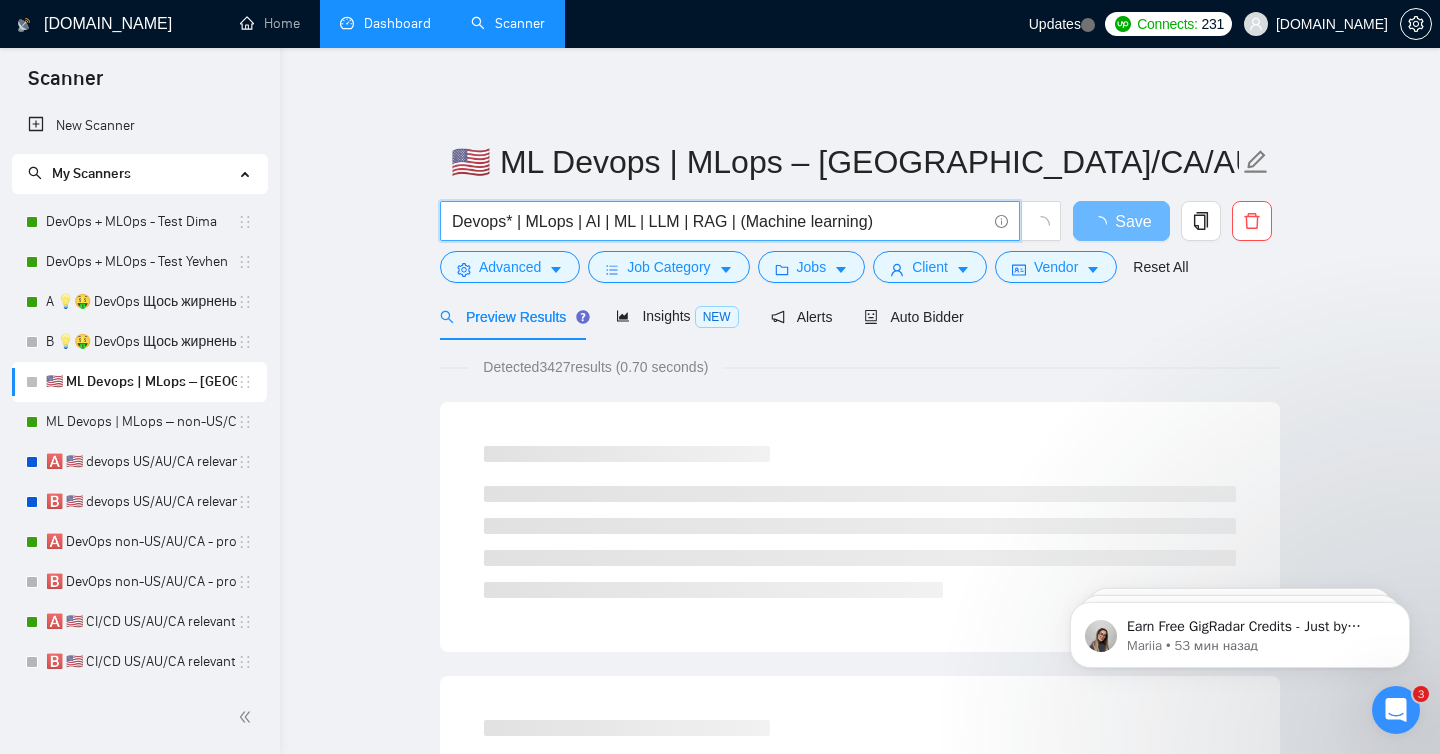 click on "Devops* | MLops | AI | ML | LLM | RAG | (Machine learning)" at bounding box center (719, 221) 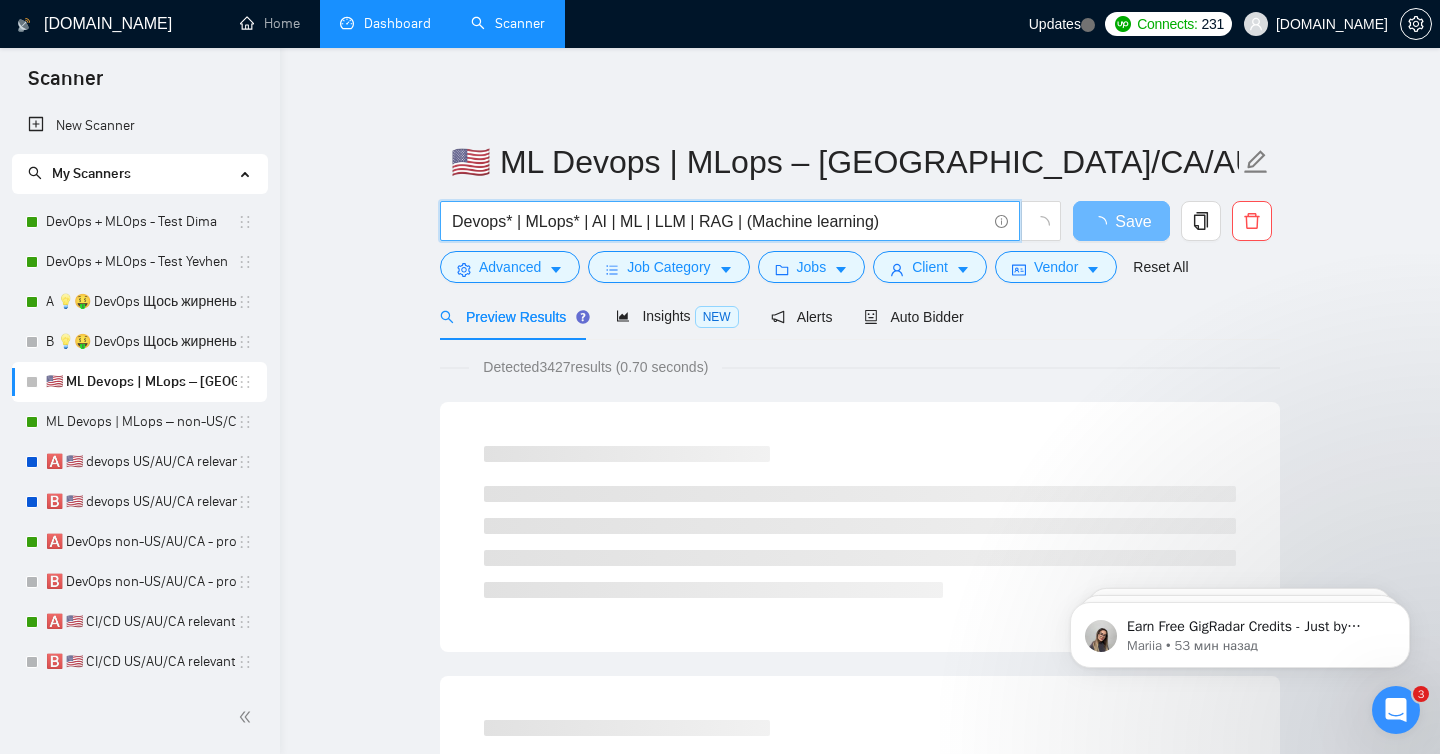 click on "Devops* | MLops* | AI | ML | LLM | RAG | (Machine learning)" at bounding box center (719, 221) 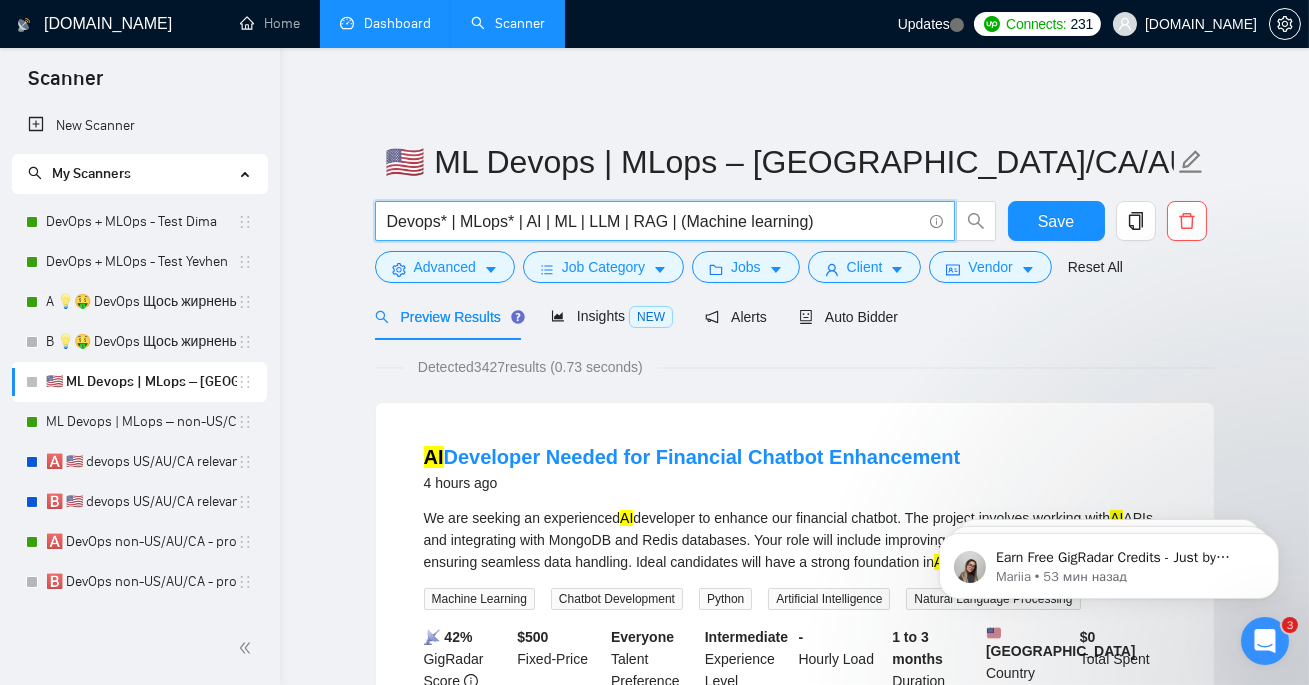 click on "Devops* | MLops* | AI | ML | LLM | RAG | (Machine learning)" at bounding box center (654, 221) 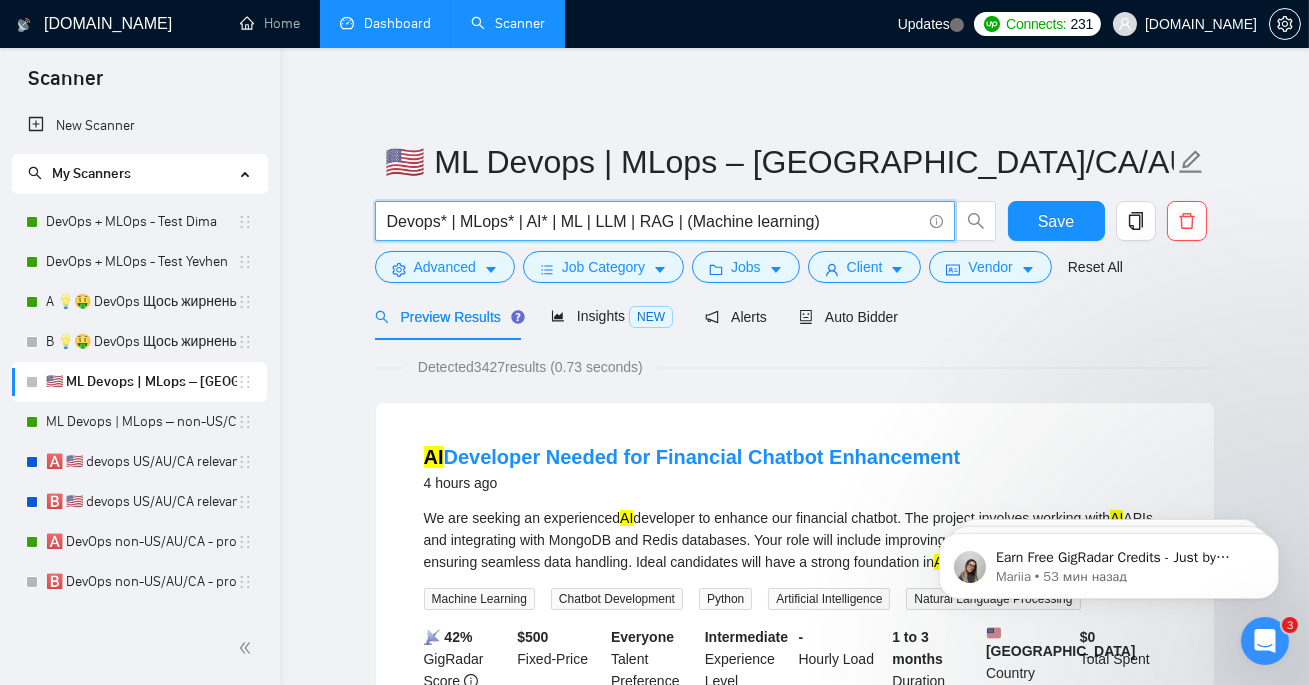 click on "Devops* | MLops* | AI* | ML | LLM | RAG | (Machine learning)" at bounding box center [654, 221] 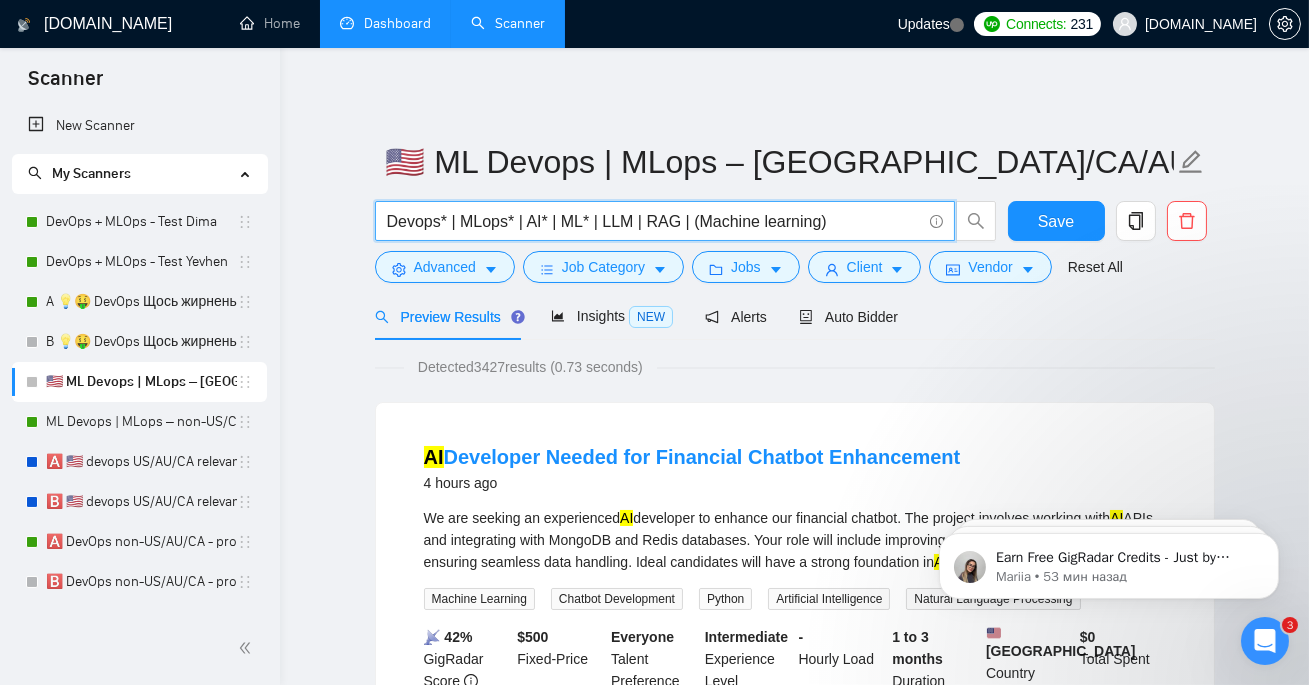 click on "Devops* | MLops* | AI* | ML* | LLM | RAG | (Machine learning)" at bounding box center [654, 221] 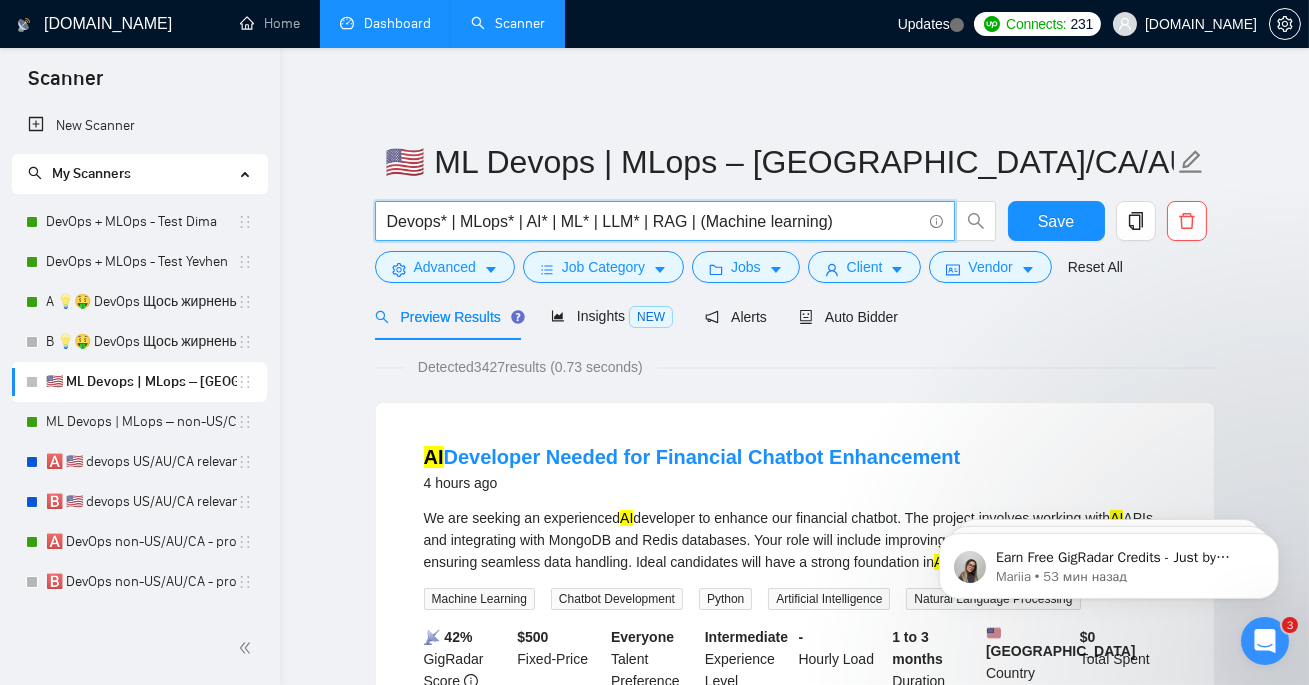 click on "Devops* | MLops* | AI* | ML* | LLM* | RAG | (Machine learning)" at bounding box center (654, 221) 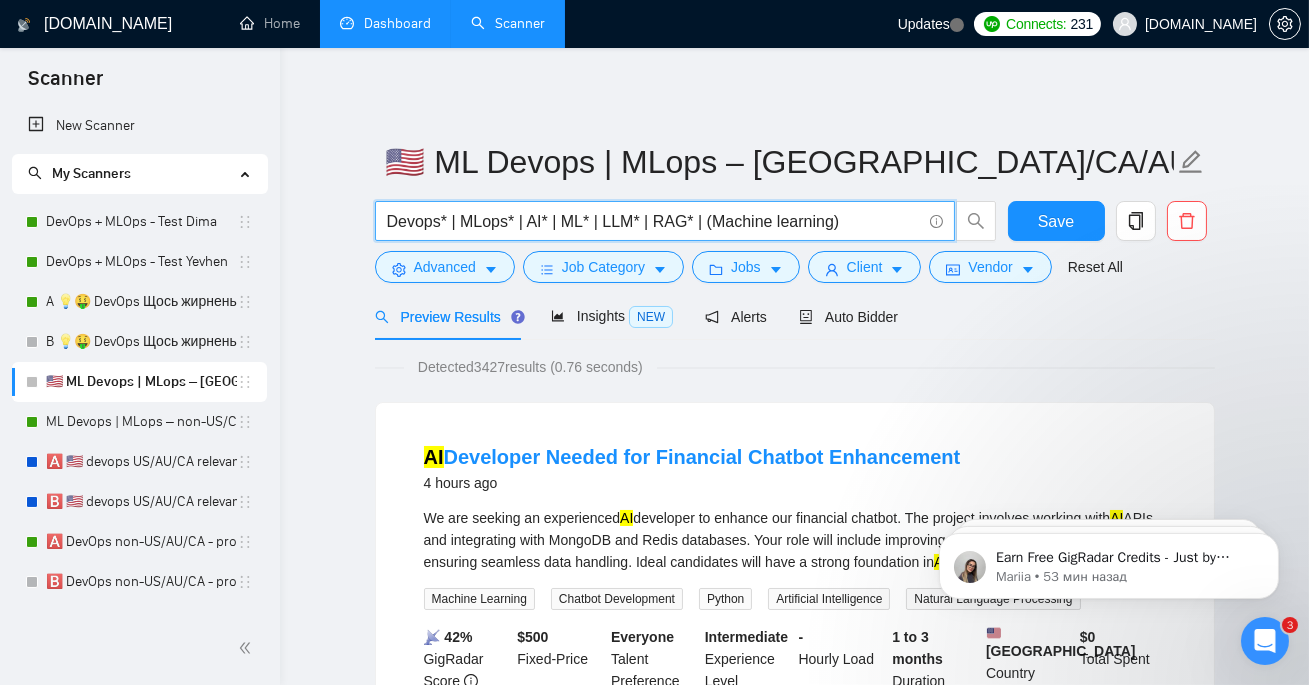 drag, startPoint x: 695, startPoint y: 222, endPoint x: 303, endPoint y: 219, distance: 392.01147 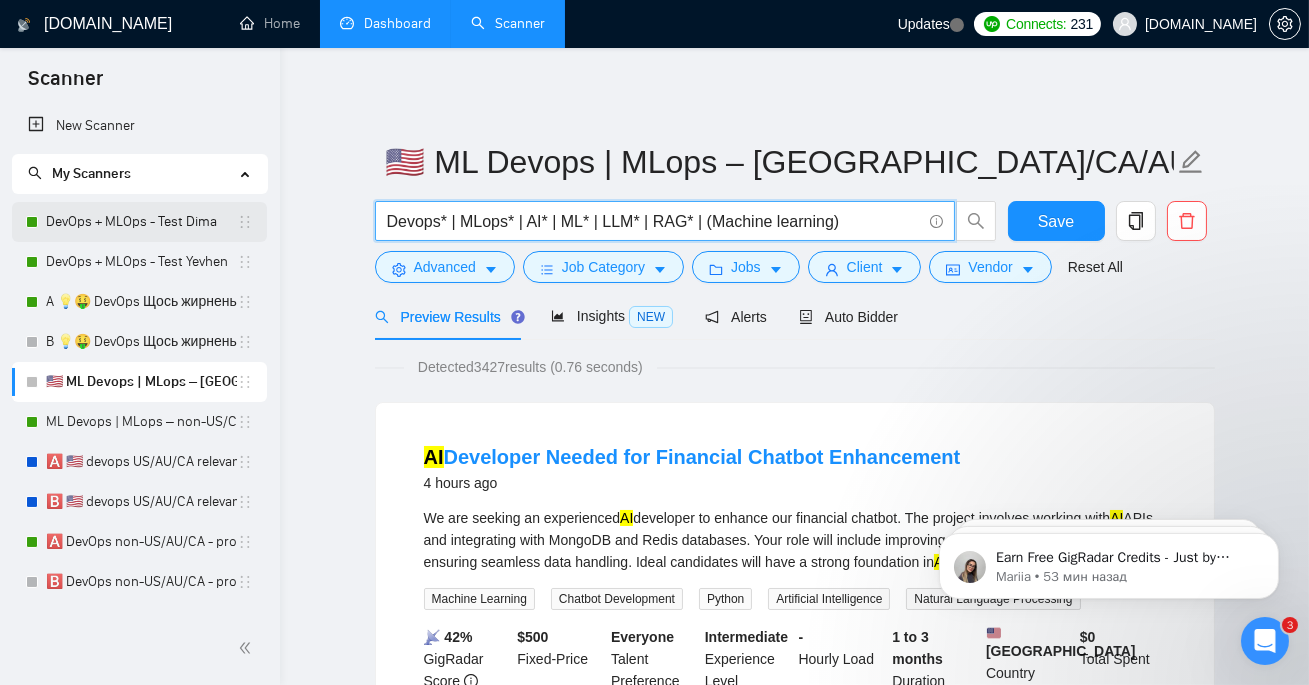 type on "Devops* | MLops* | AI* | ML* | LLM* | RAG* | (Machine learning)" 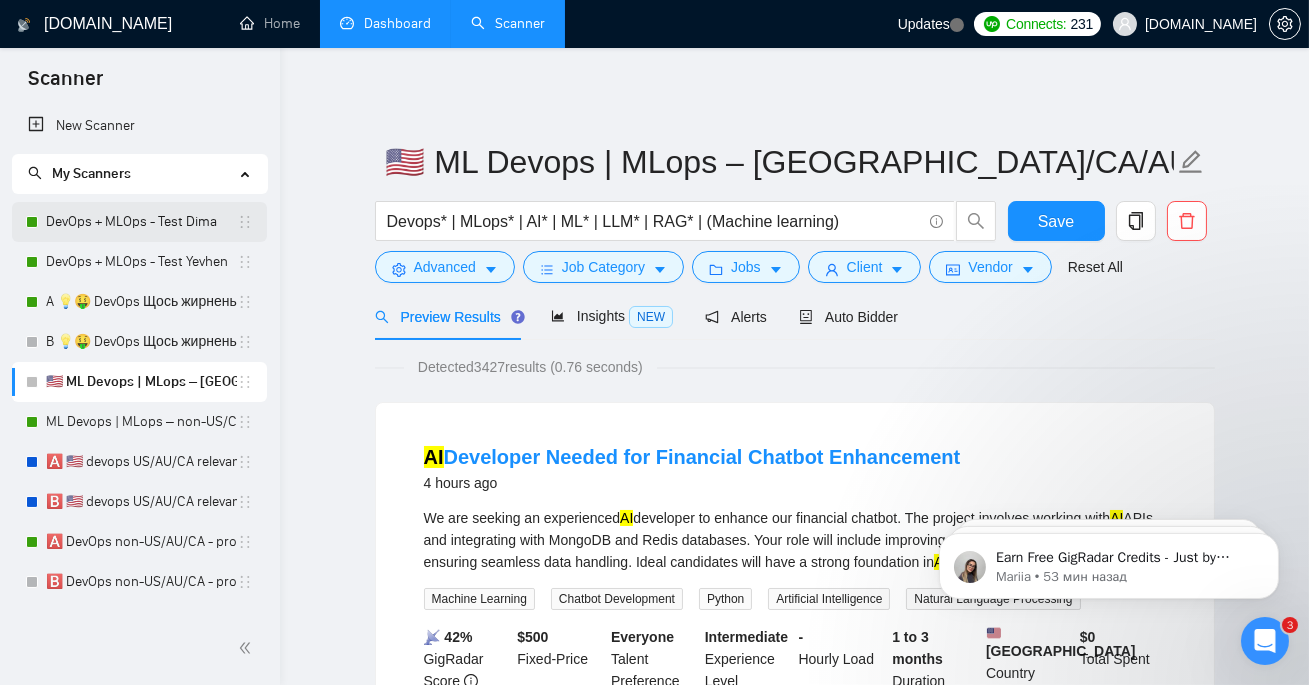 click on "DevOps + MLOps - Test Dima" at bounding box center [141, 222] 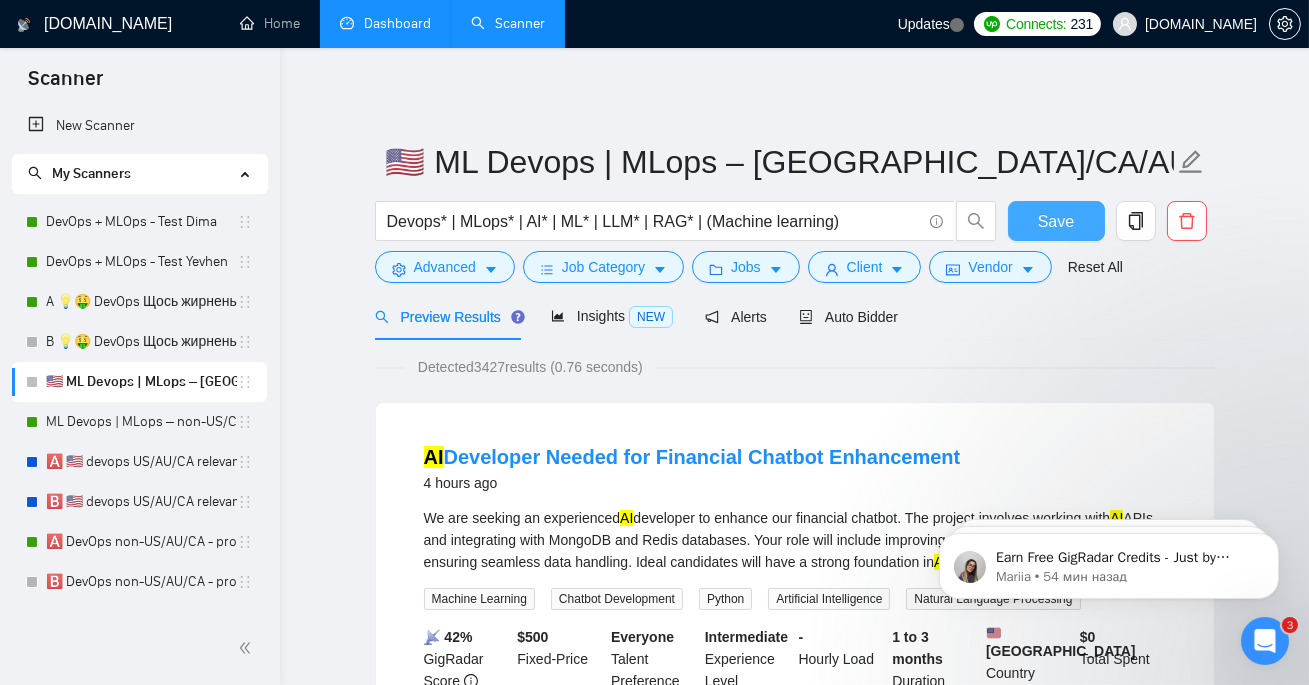click on "Save" at bounding box center [1056, 221] 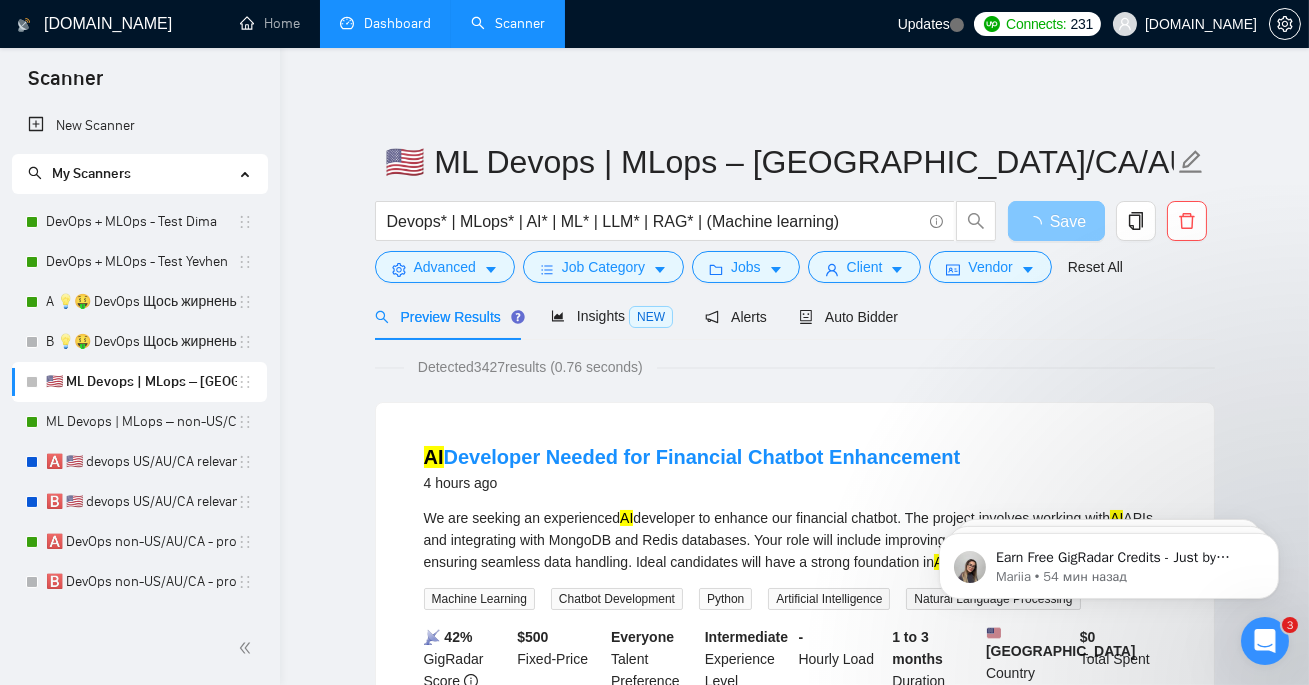type 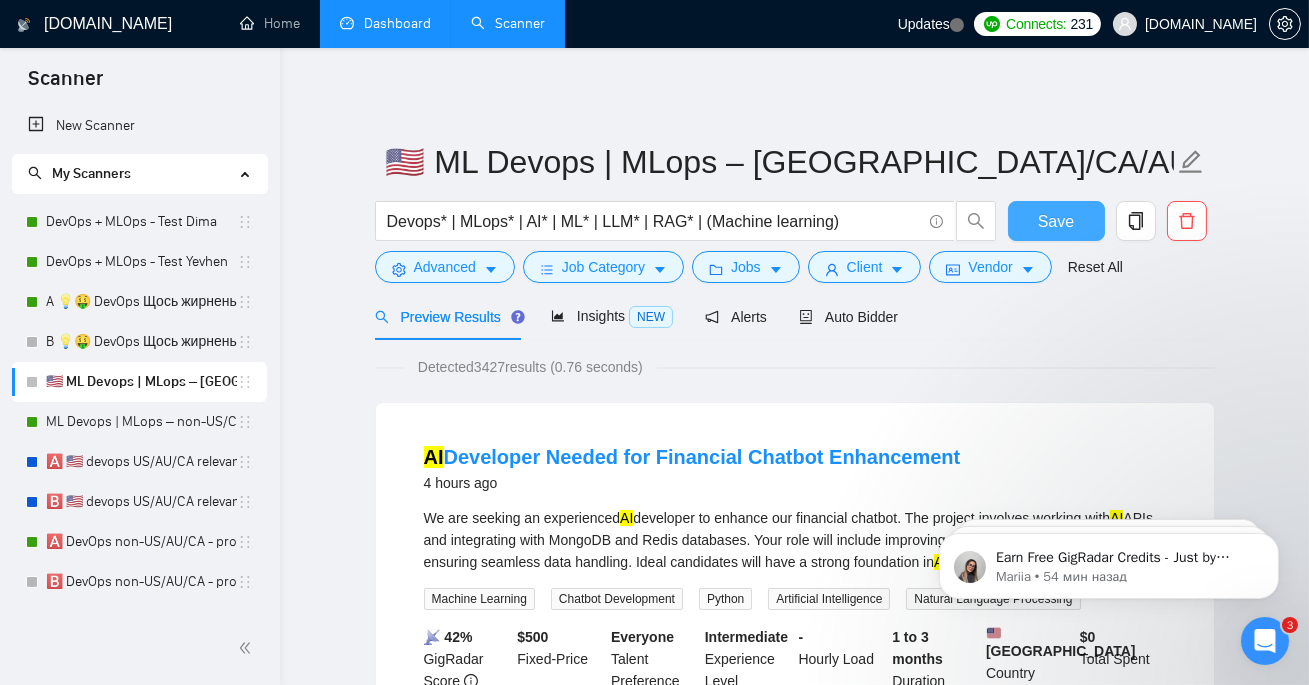 click on "Save" at bounding box center (1056, 221) 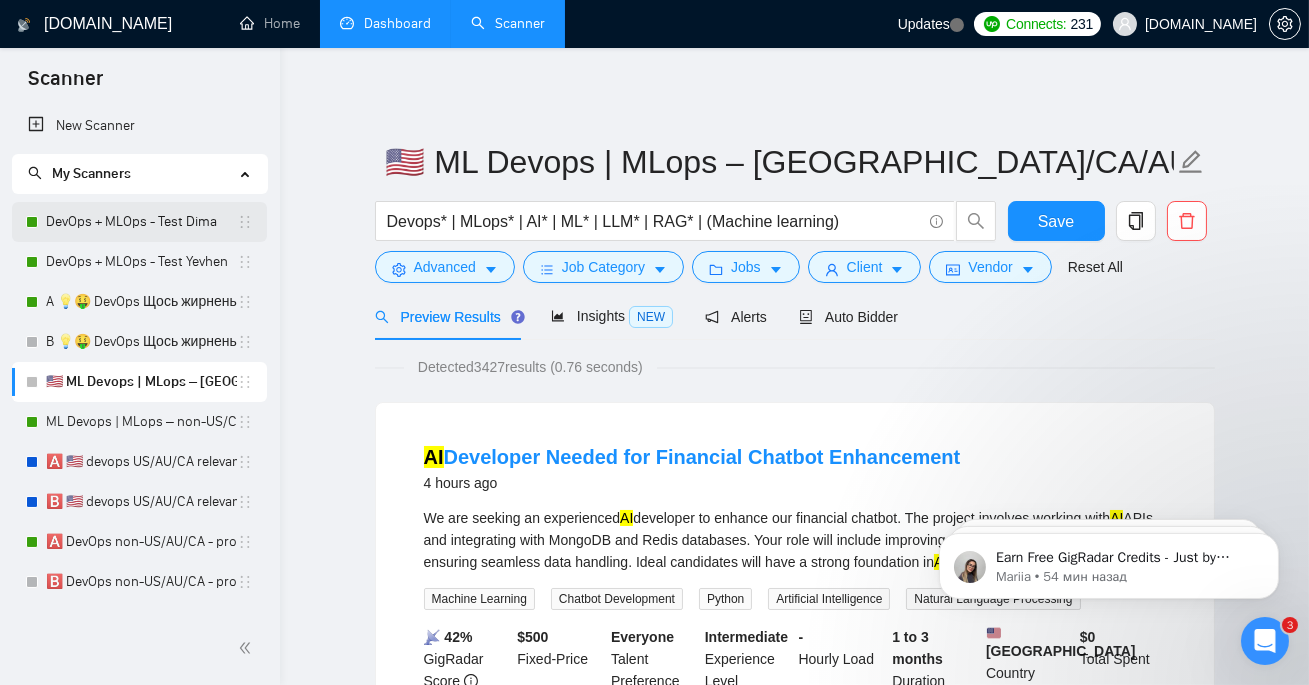 click on "DevOps + MLOps - Test Dima" at bounding box center [141, 222] 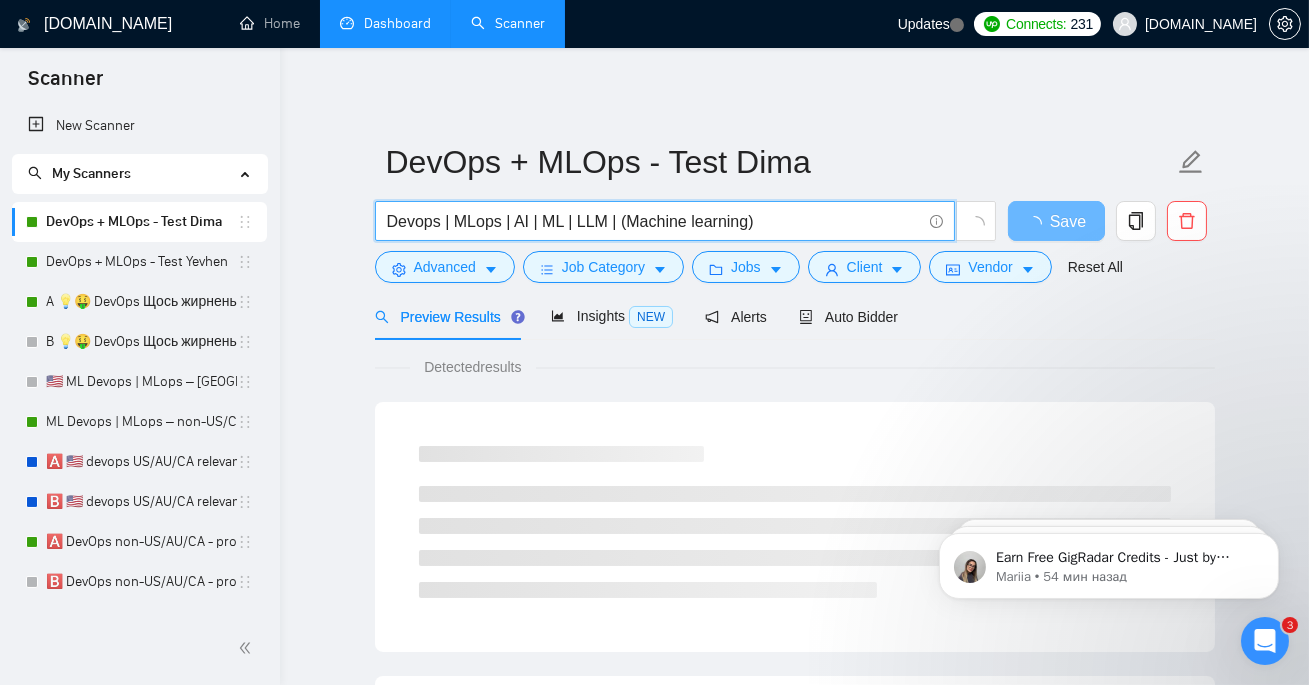 drag, startPoint x: 615, startPoint y: 223, endPoint x: 374, endPoint y: 220, distance: 241.01868 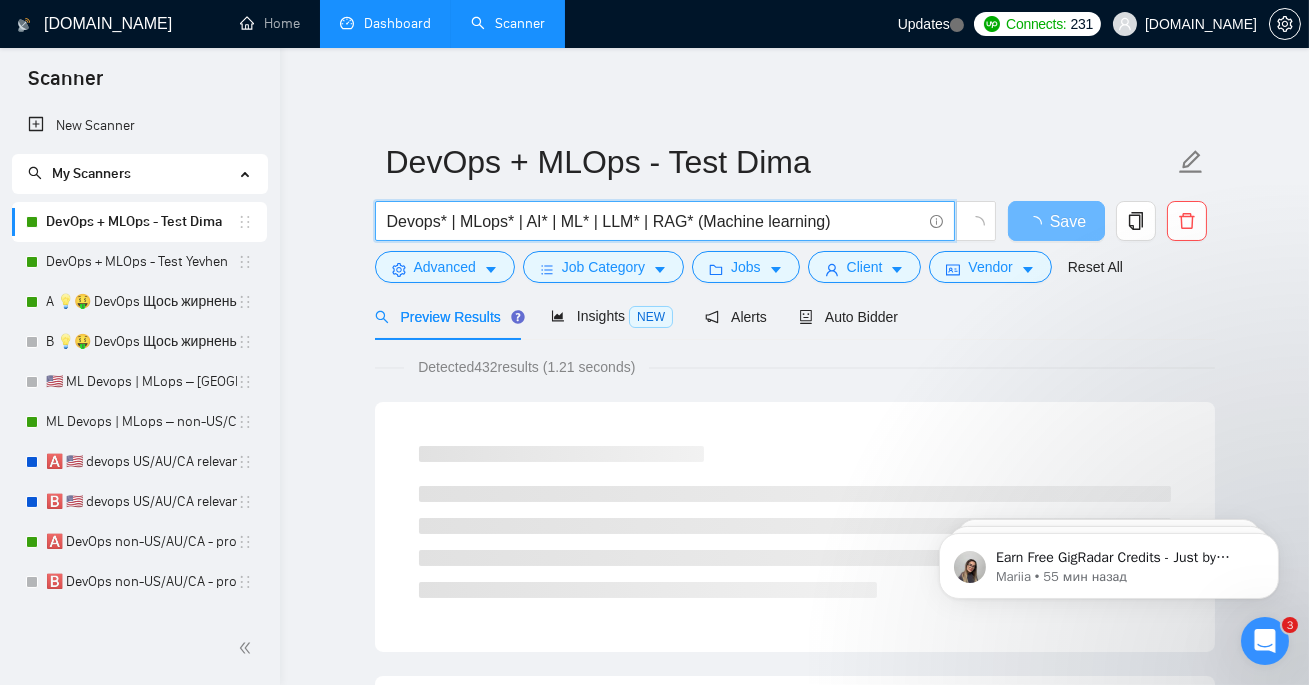 click on "Devops* | MLops* | AI* | ML* | LLM* | RAG* (Machine learning)" at bounding box center (654, 221) 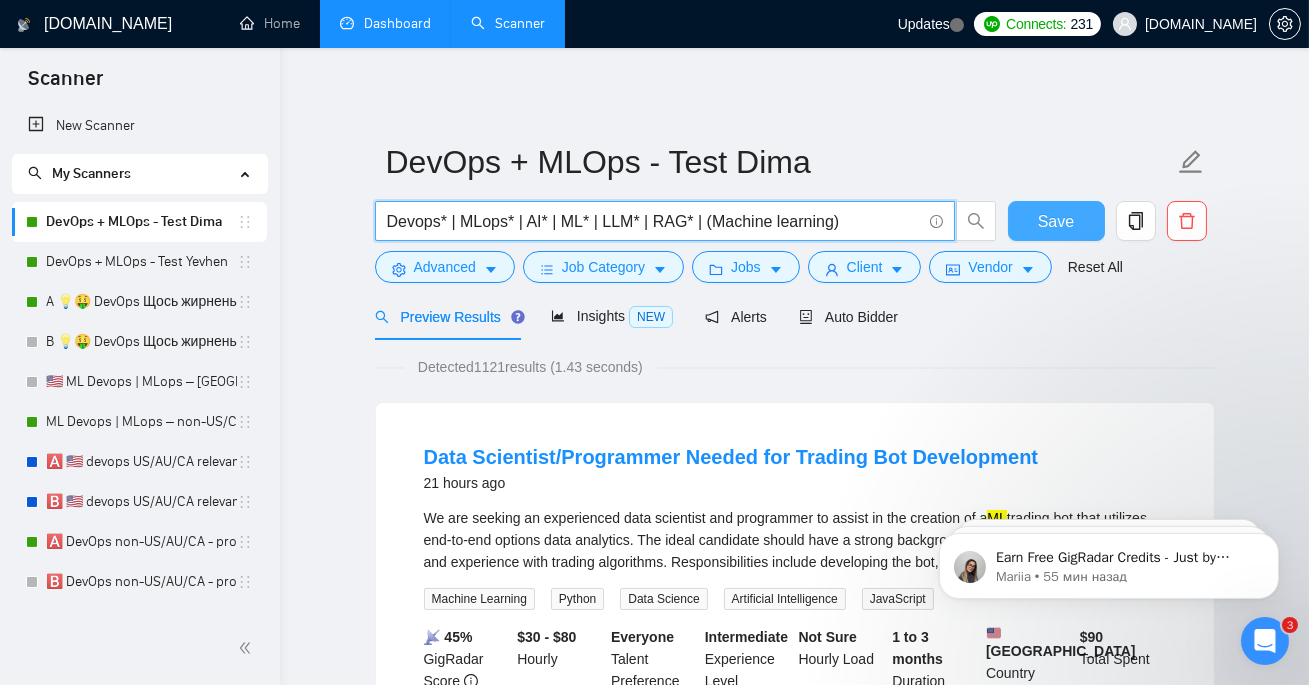 type on "Devops* | MLops* | AI* | ML* | LLM* | RAG* | (Machine learning)" 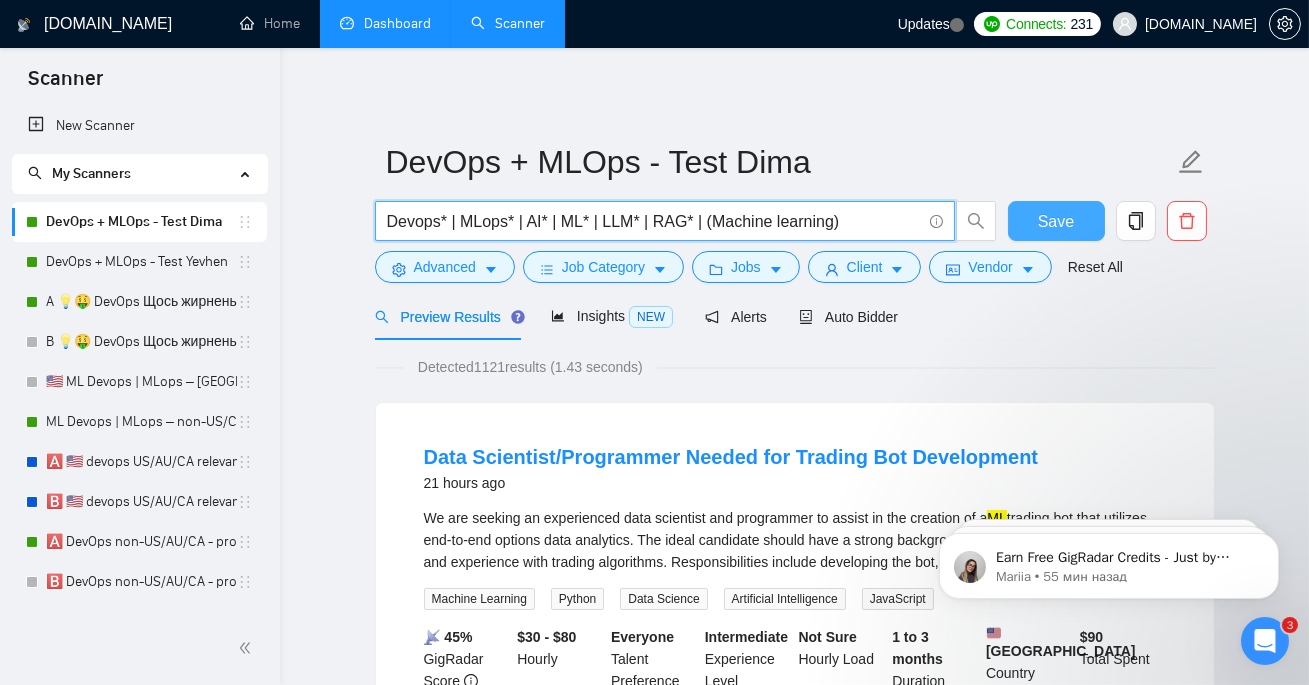 click on "Save" at bounding box center [1056, 221] 